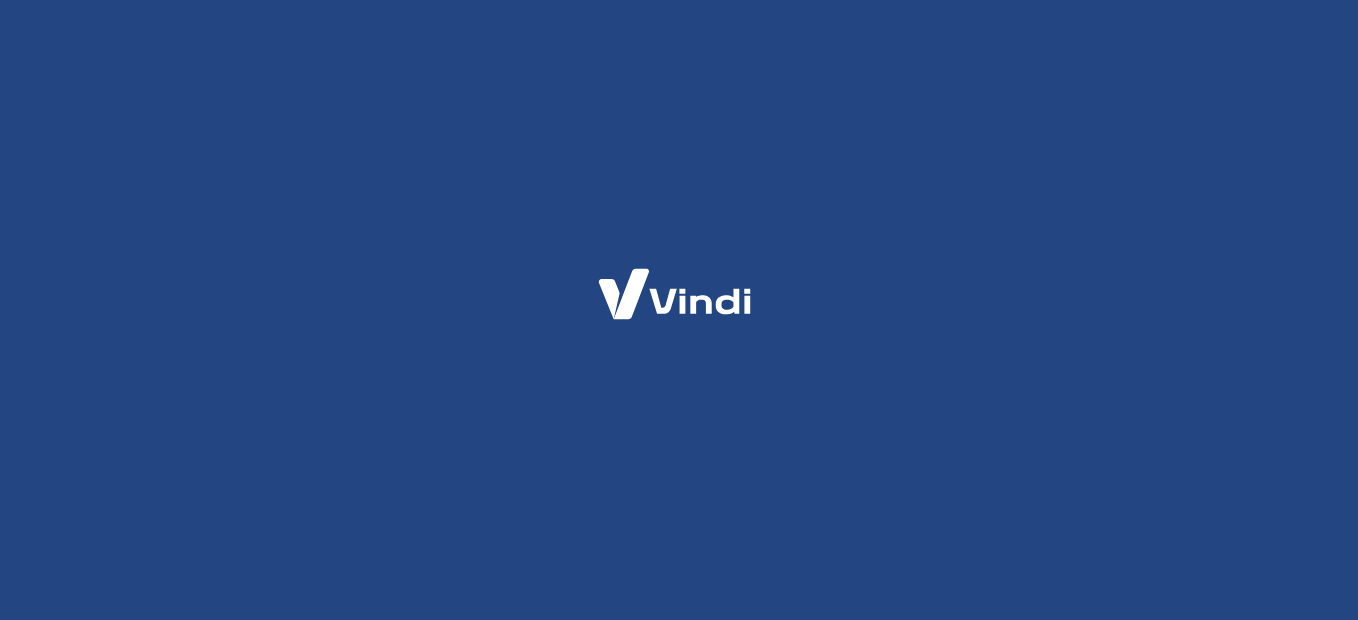 scroll, scrollTop: 0, scrollLeft: 0, axis: both 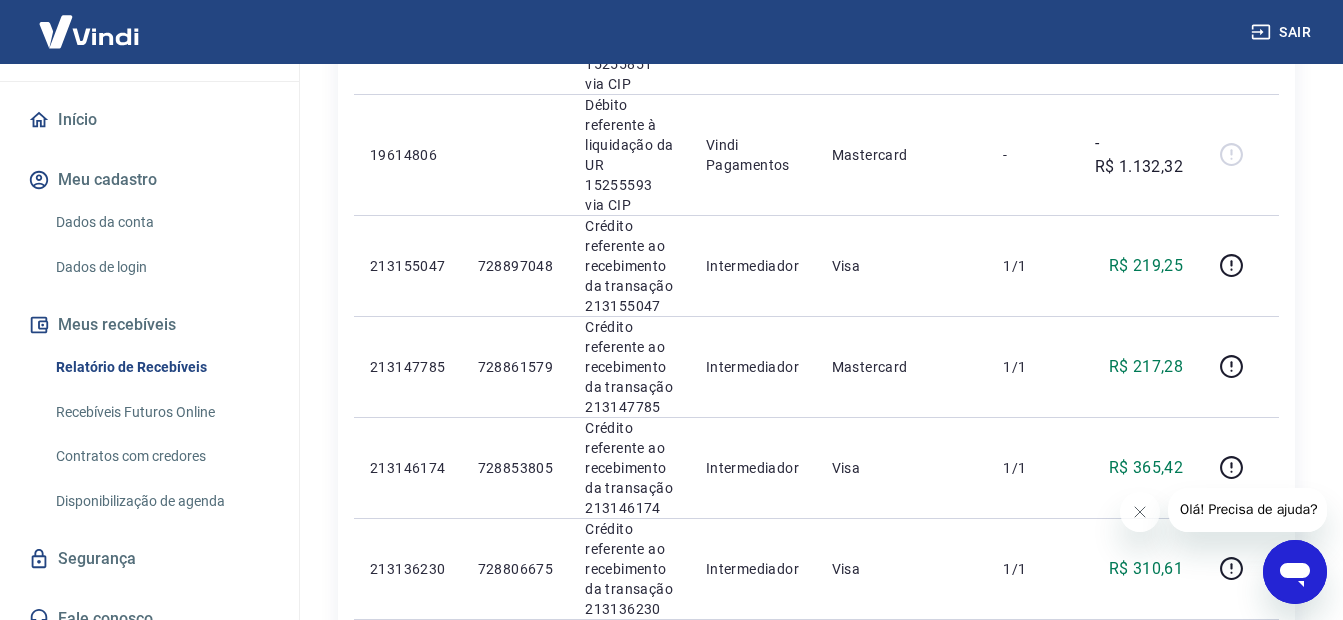 click 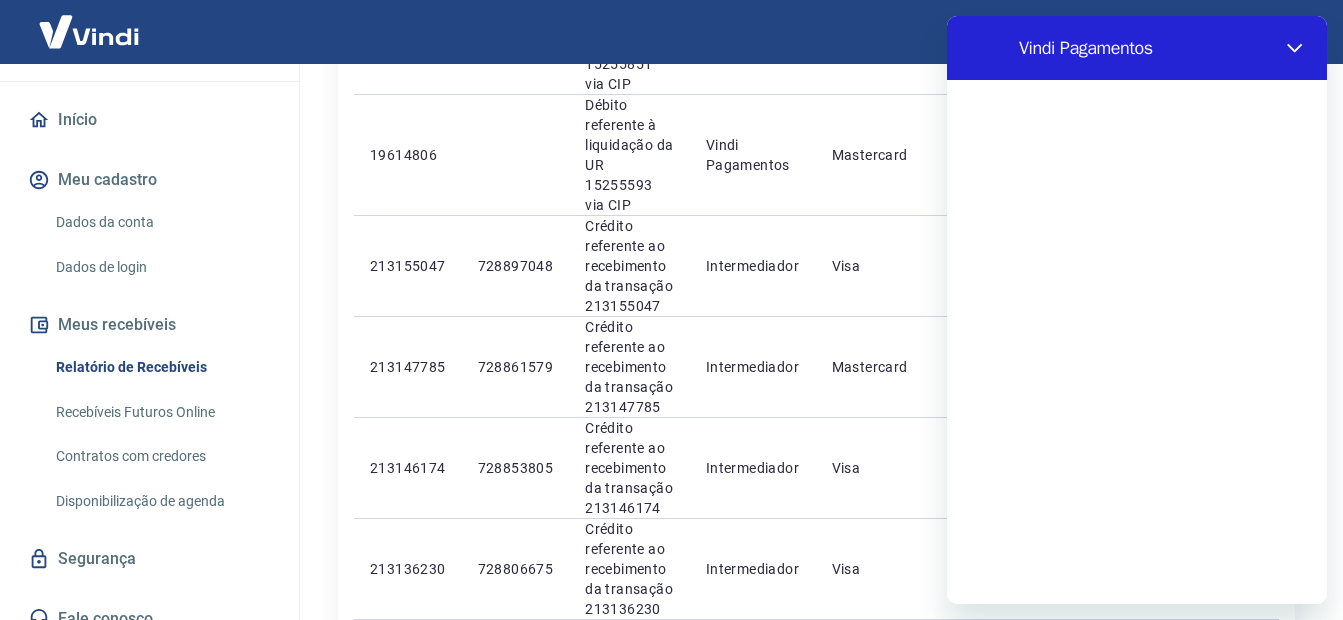 scroll, scrollTop: 0, scrollLeft: 0, axis: both 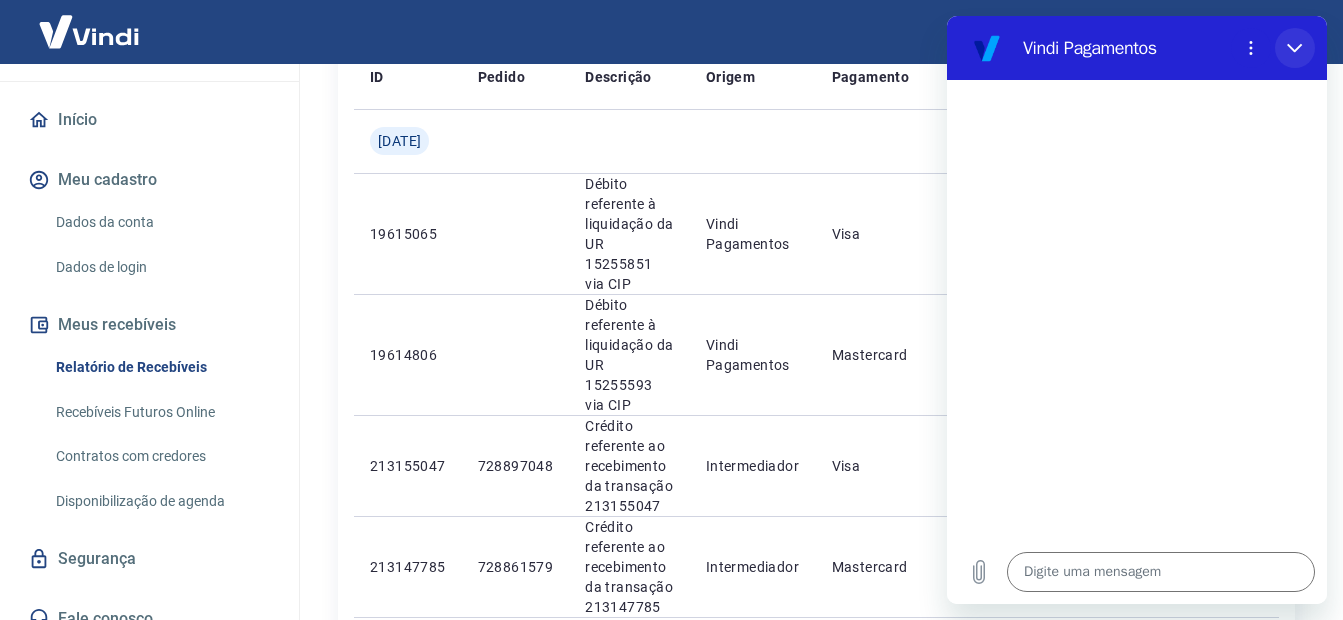 drag, startPoint x: 1287, startPoint y: 52, endPoint x: 2235, endPoint y: 68, distance: 948.135 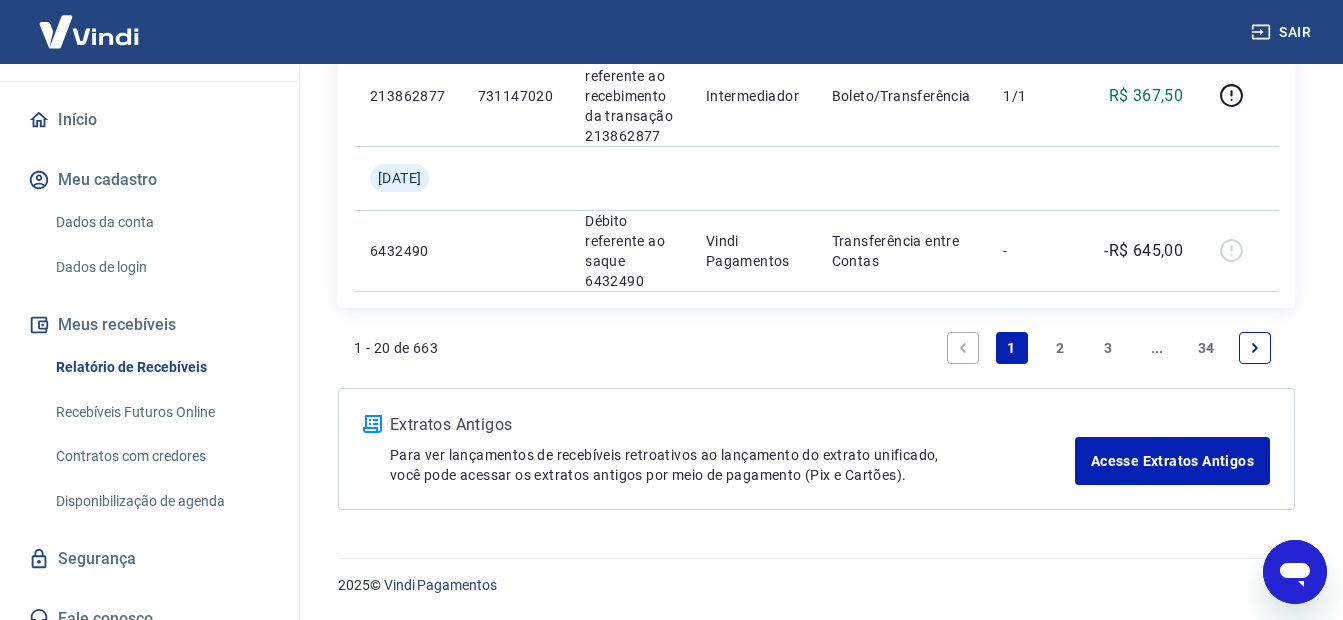 scroll, scrollTop: 2738, scrollLeft: 0, axis: vertical 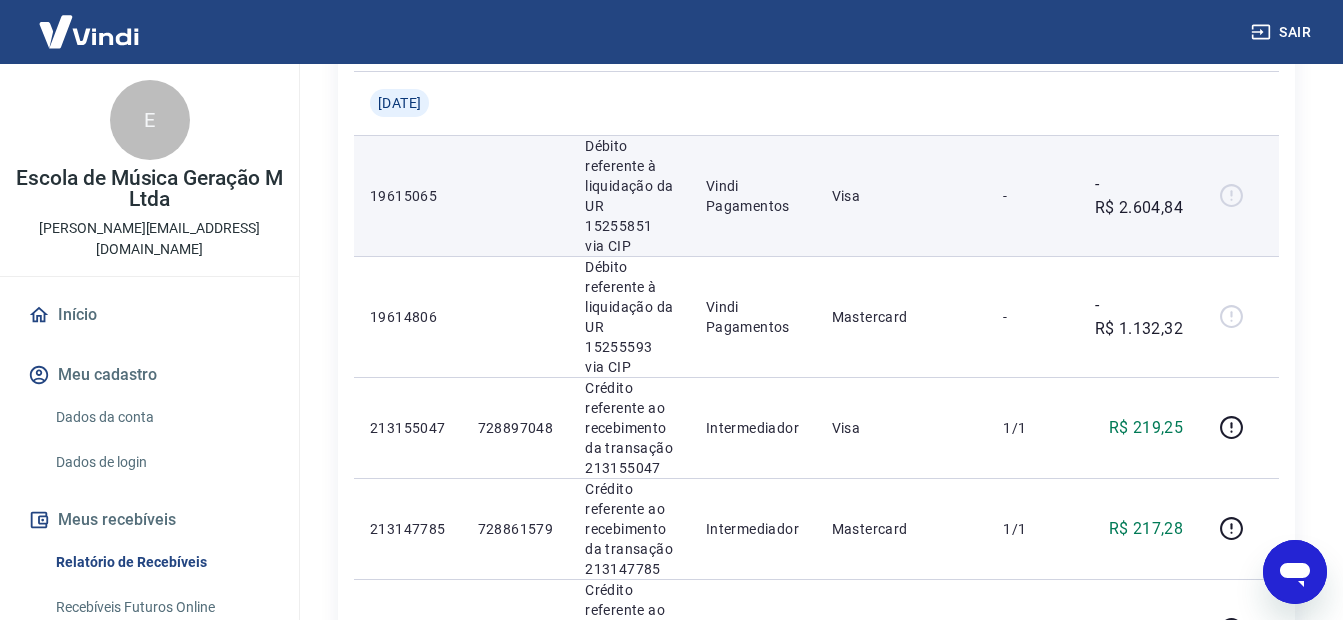 click at bounding box center (1239, 196) 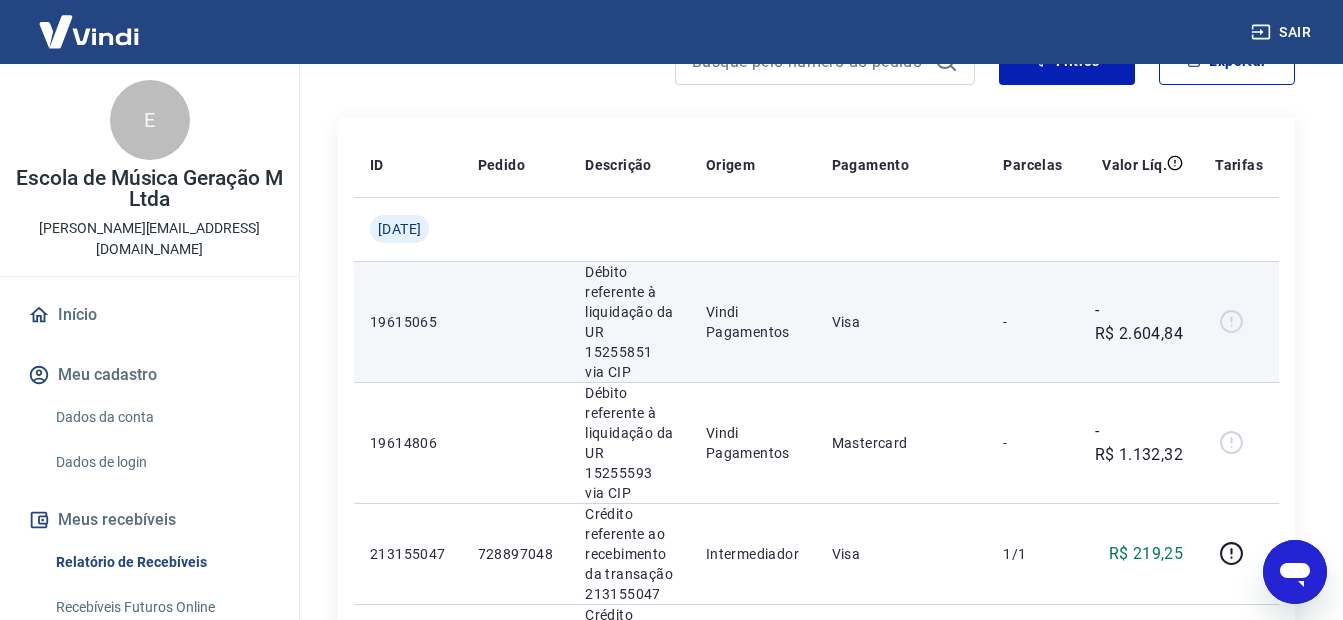 scroll, scrollTop: 200, scrollLeft: 0, axis: vertical 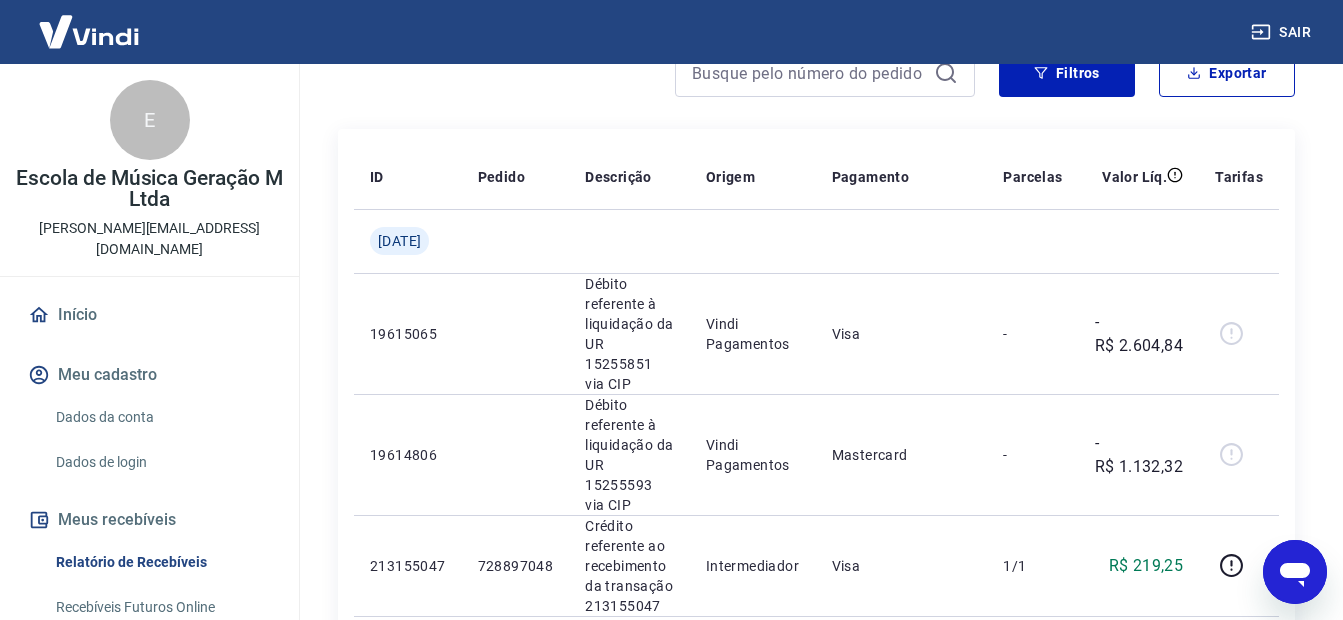click 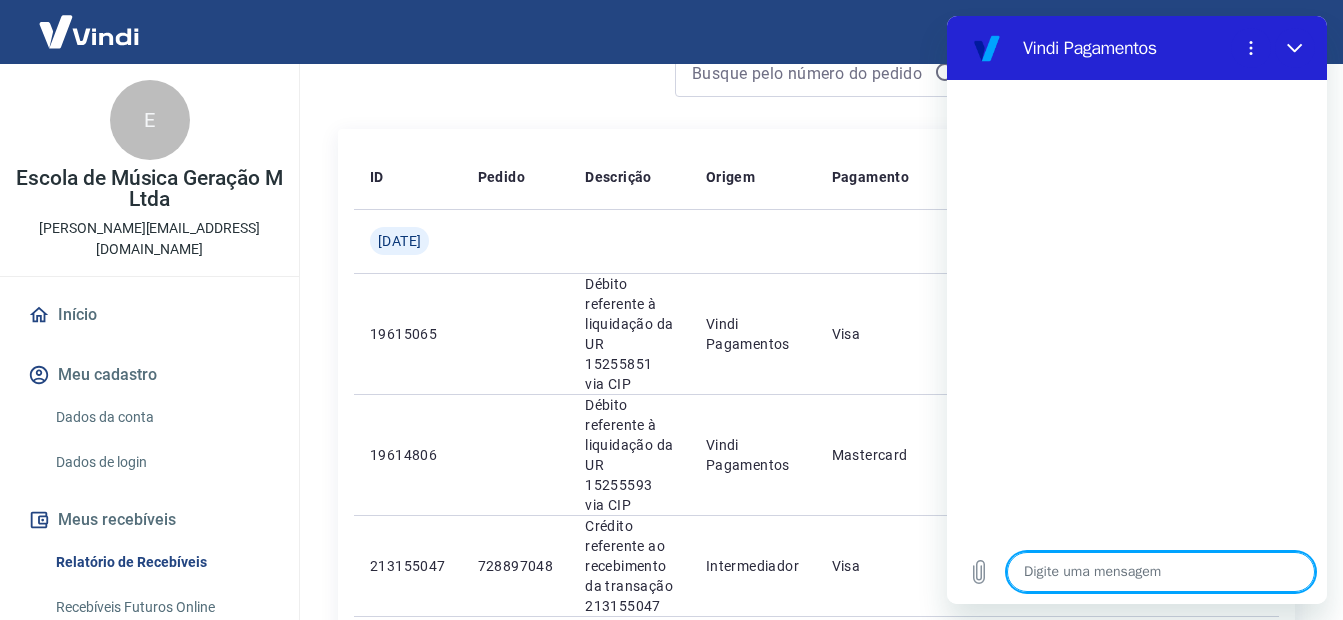 type on "B" 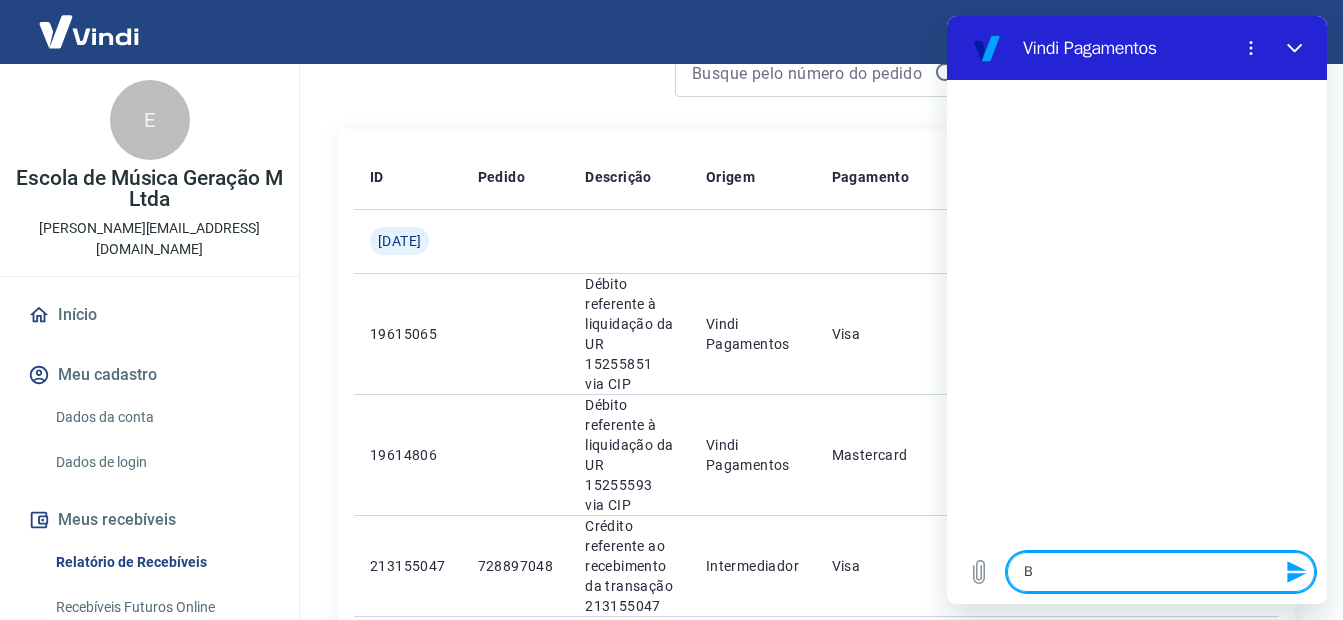type on "Bo" 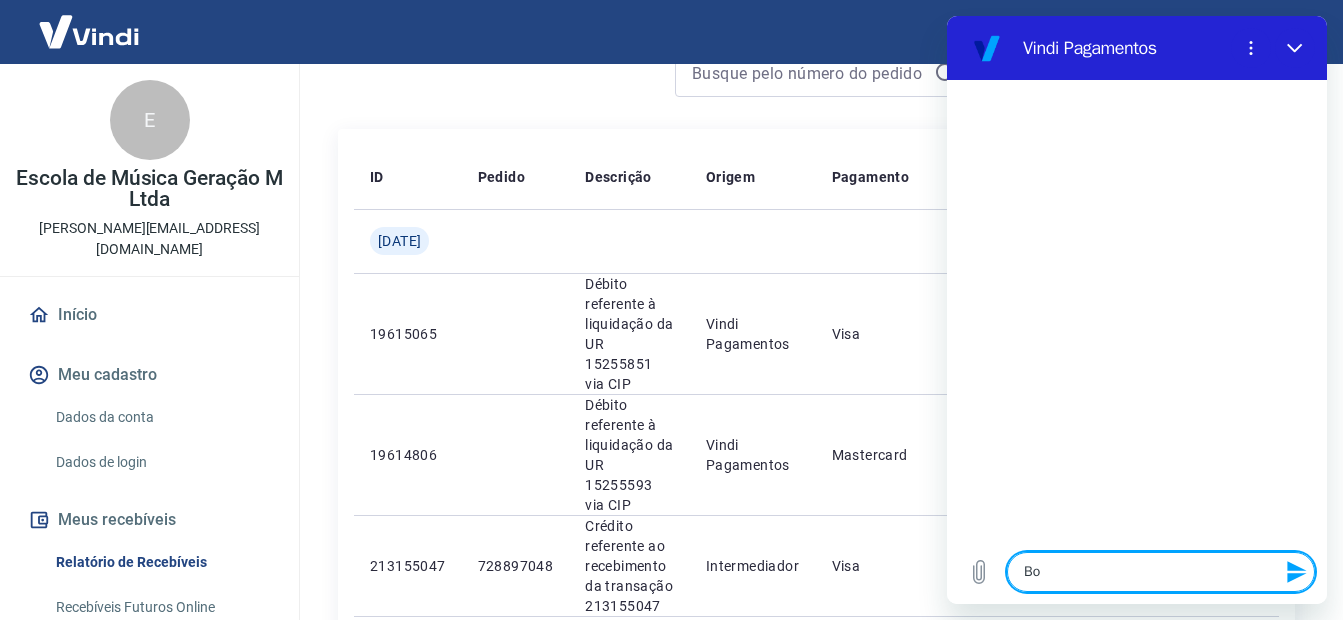 type on "Bos" 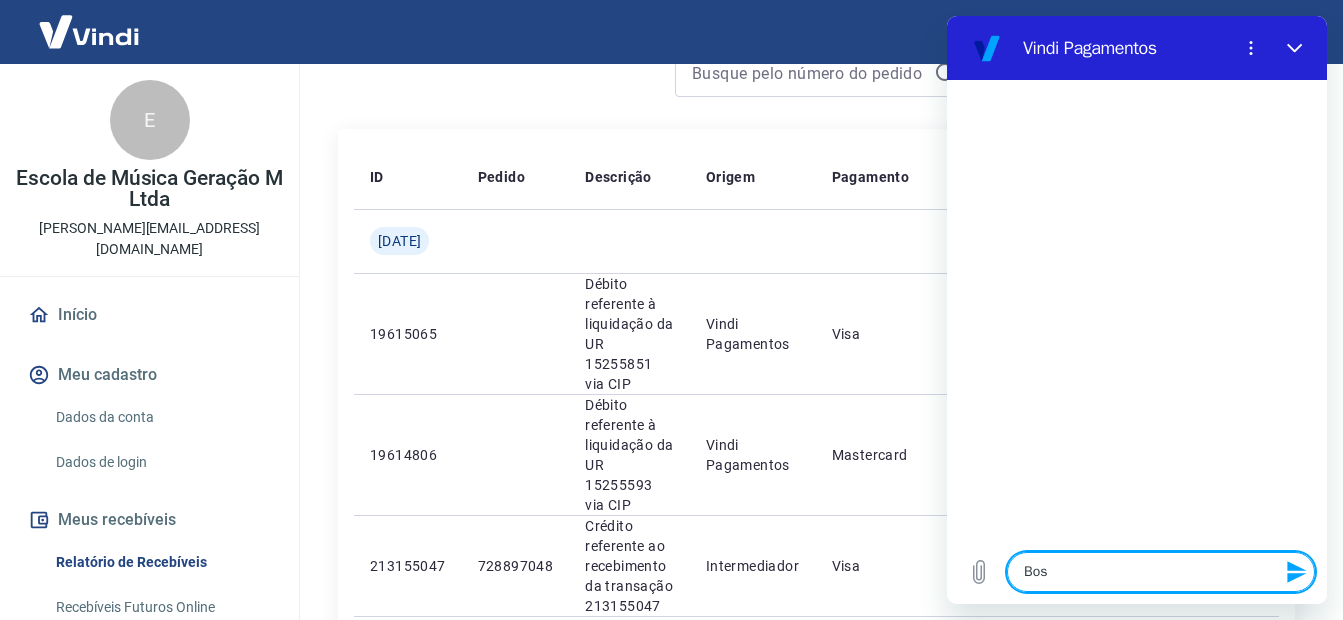 type on "Bos" 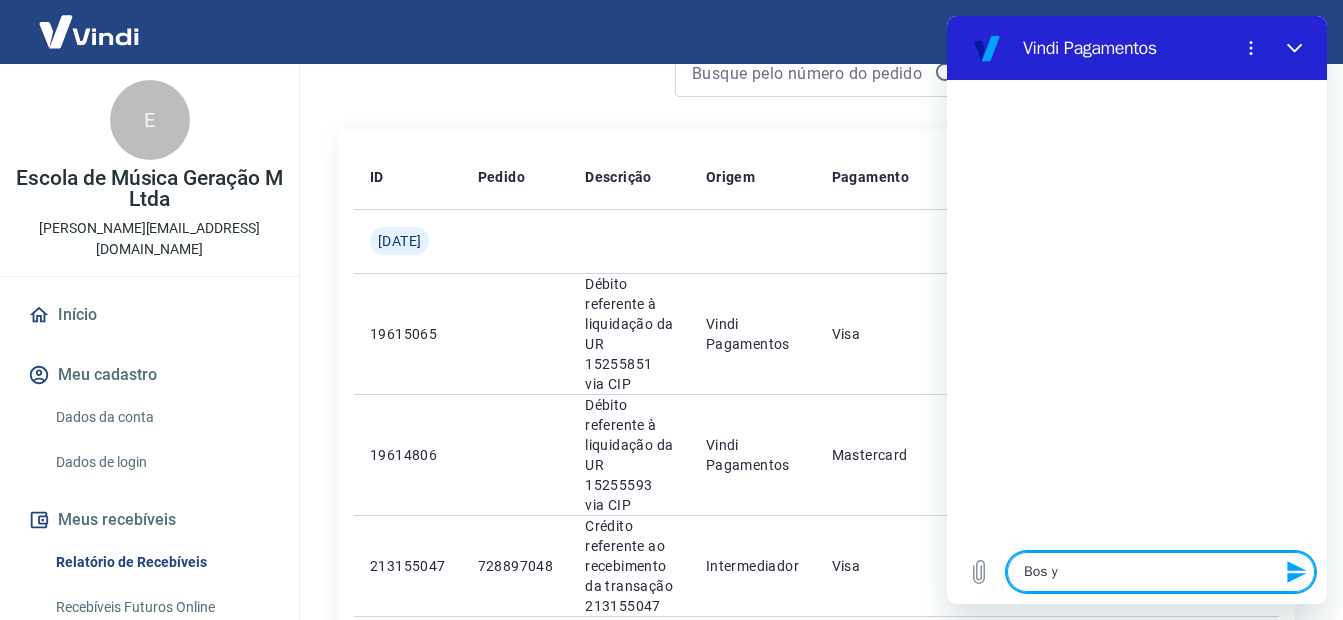 type on "x" 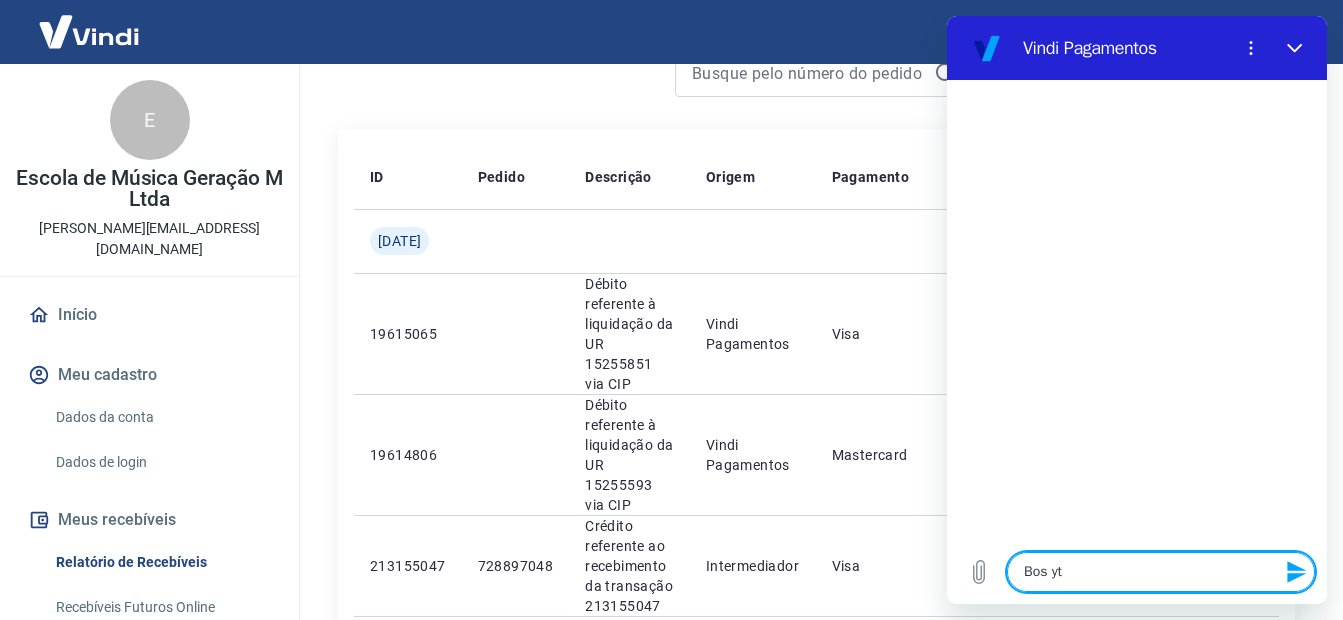 type on "Bos yta" 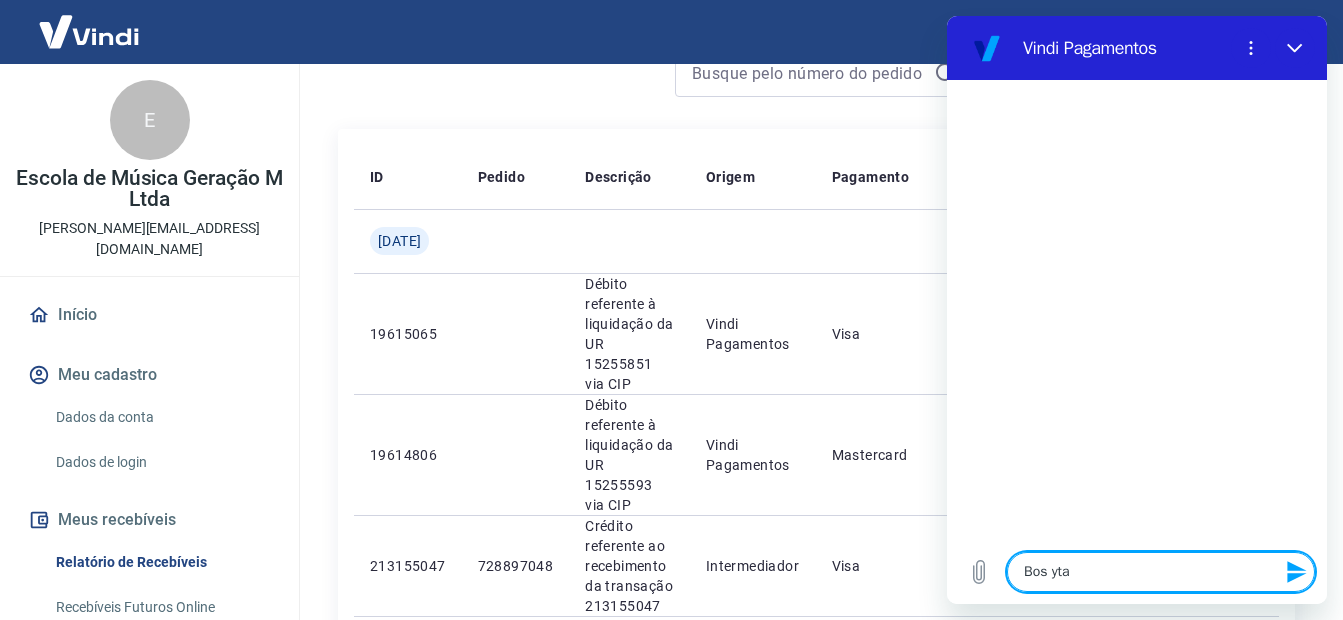type on "x" 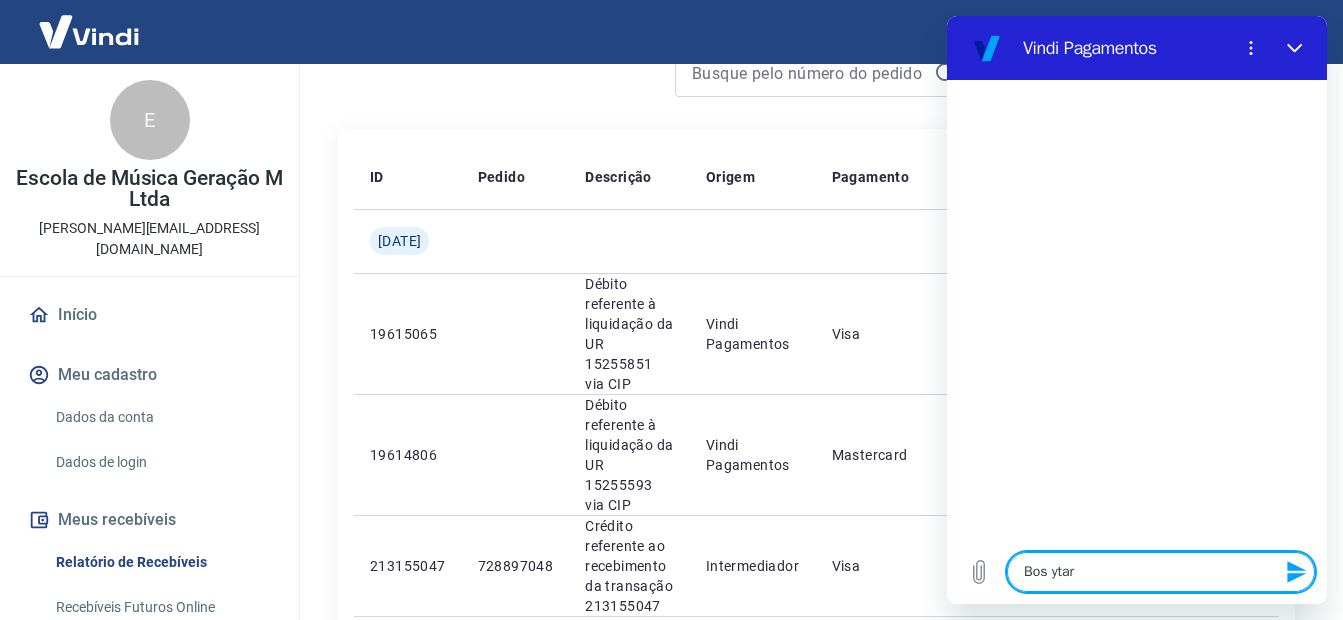type on "Bos yta" 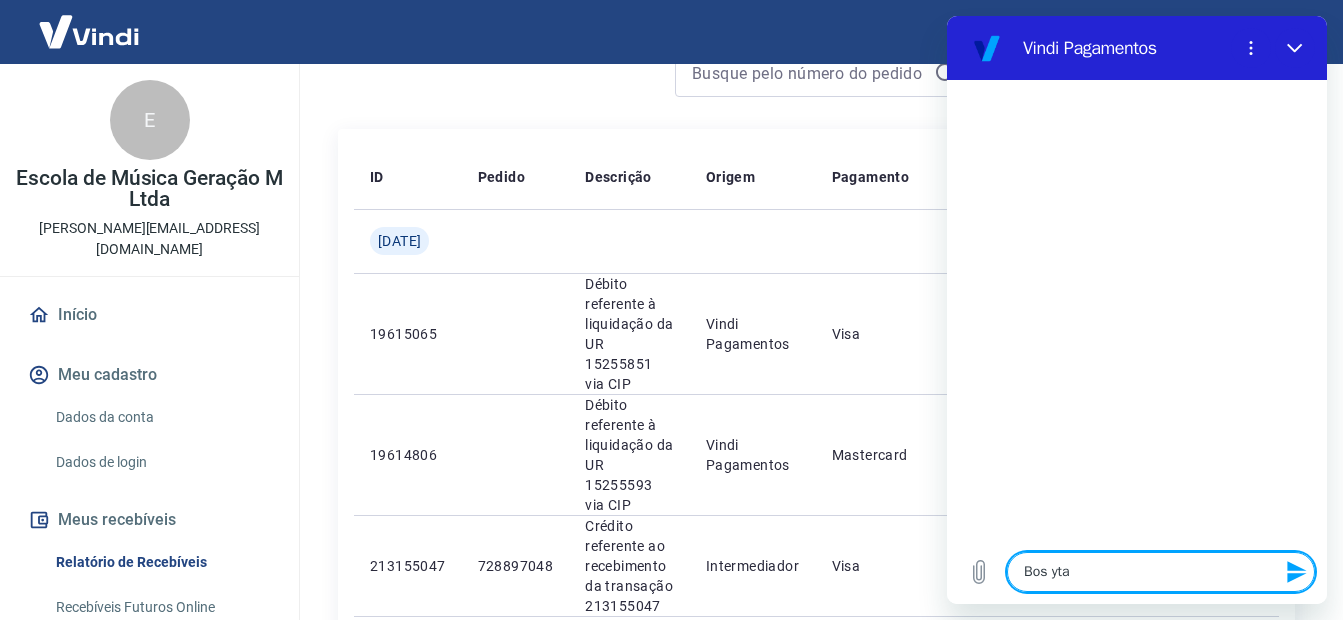 type on "Bos yt" 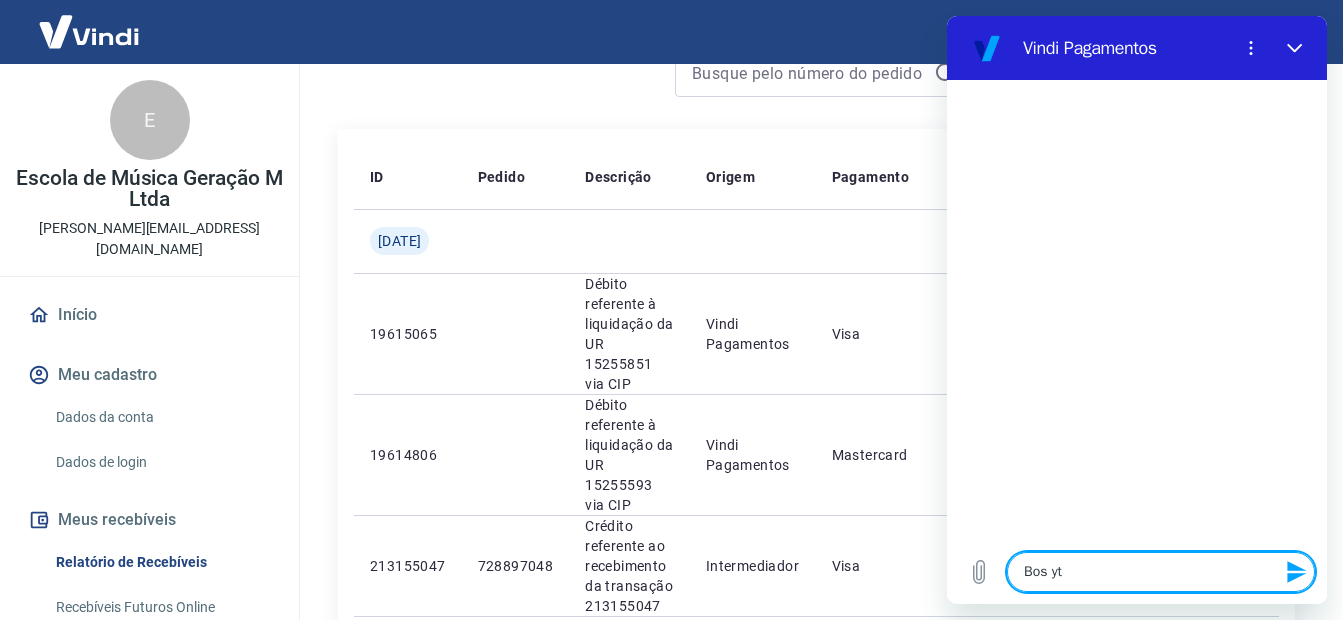 type on "Bos y" 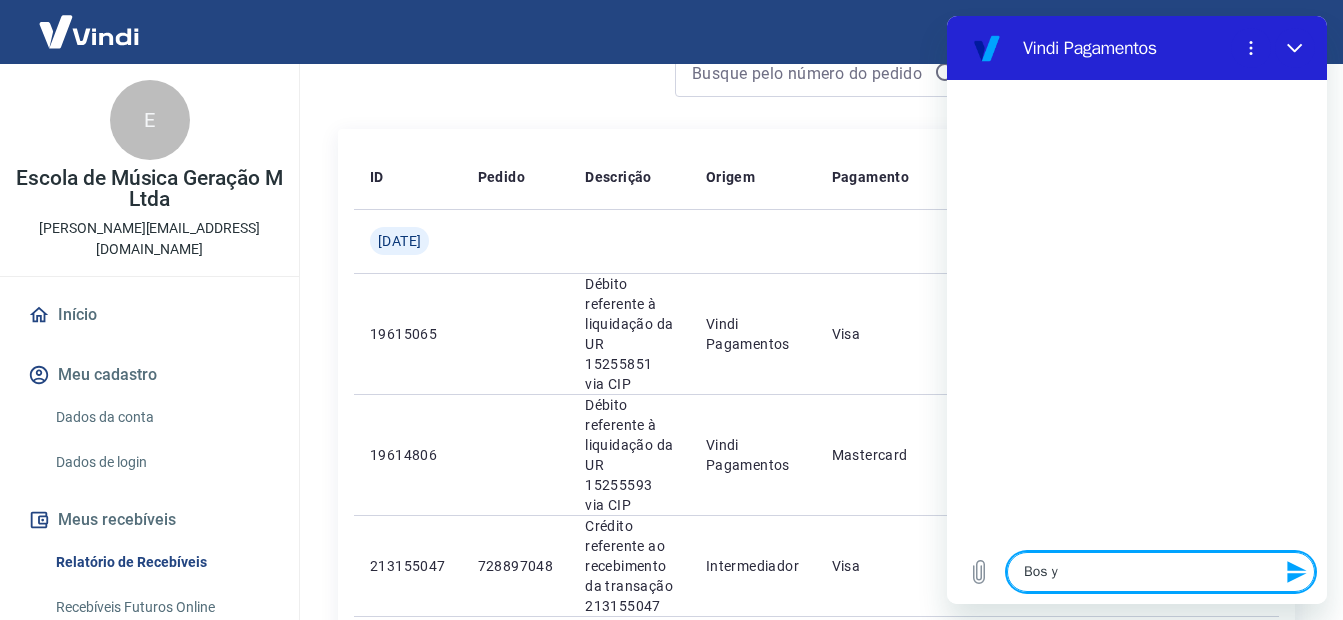 type on "x" 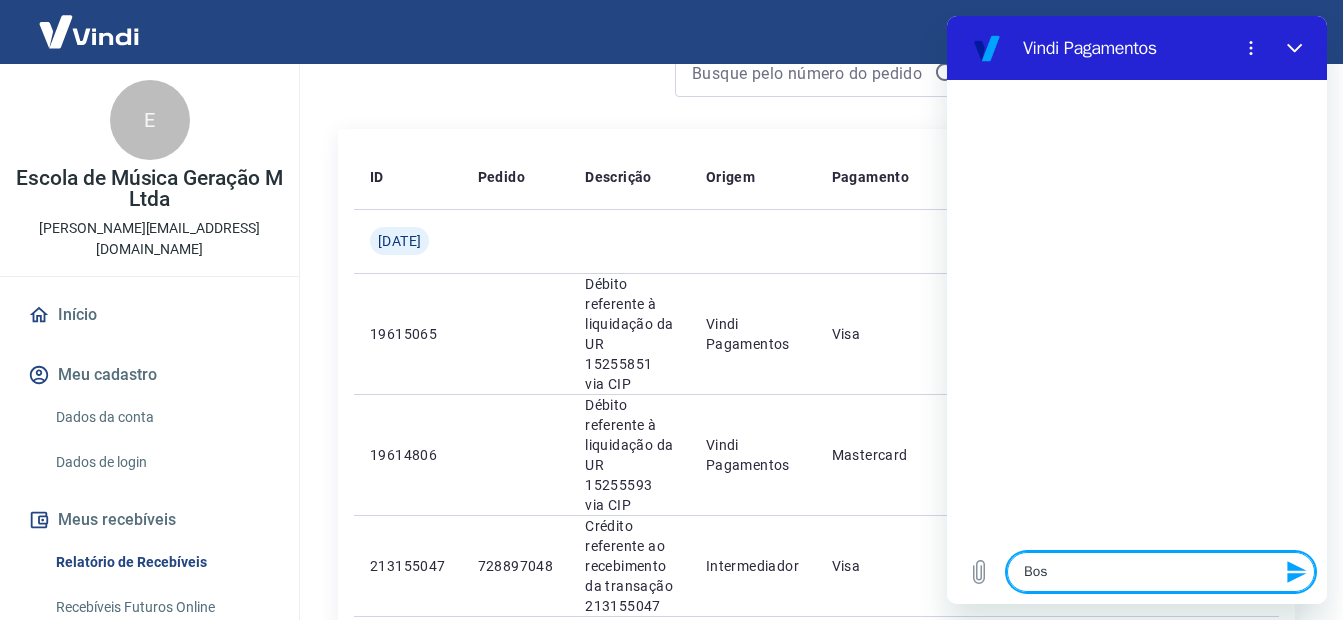 type on "Bos" 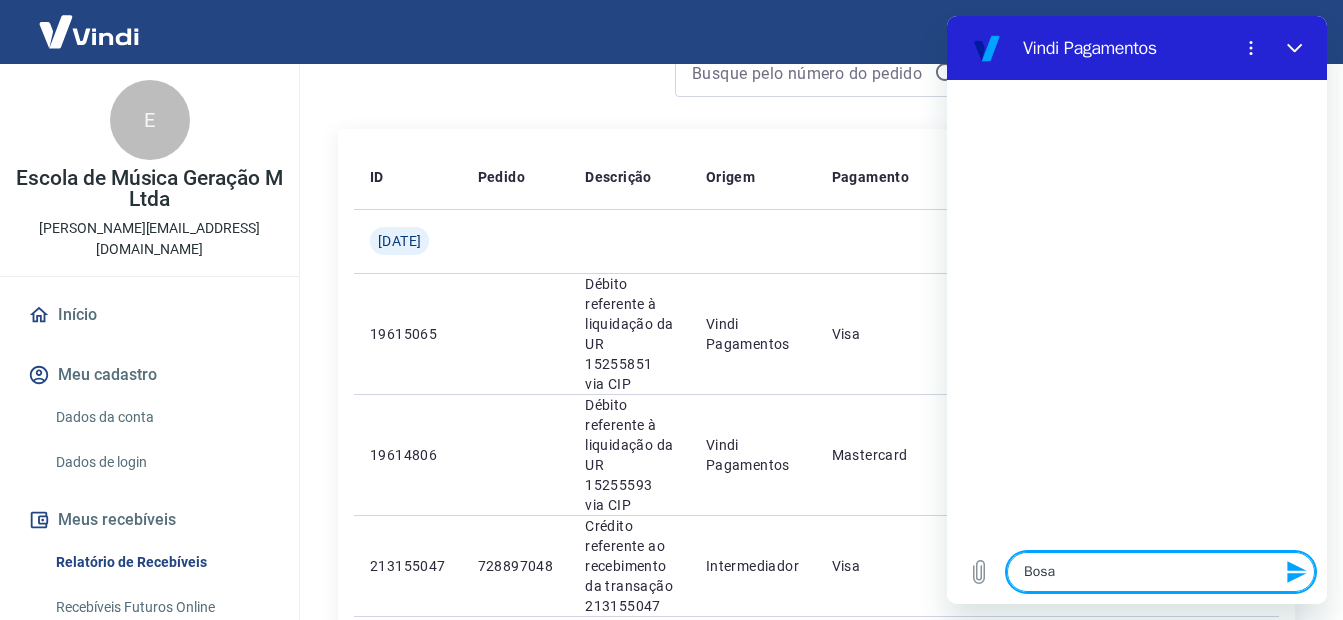 type on "Bos" 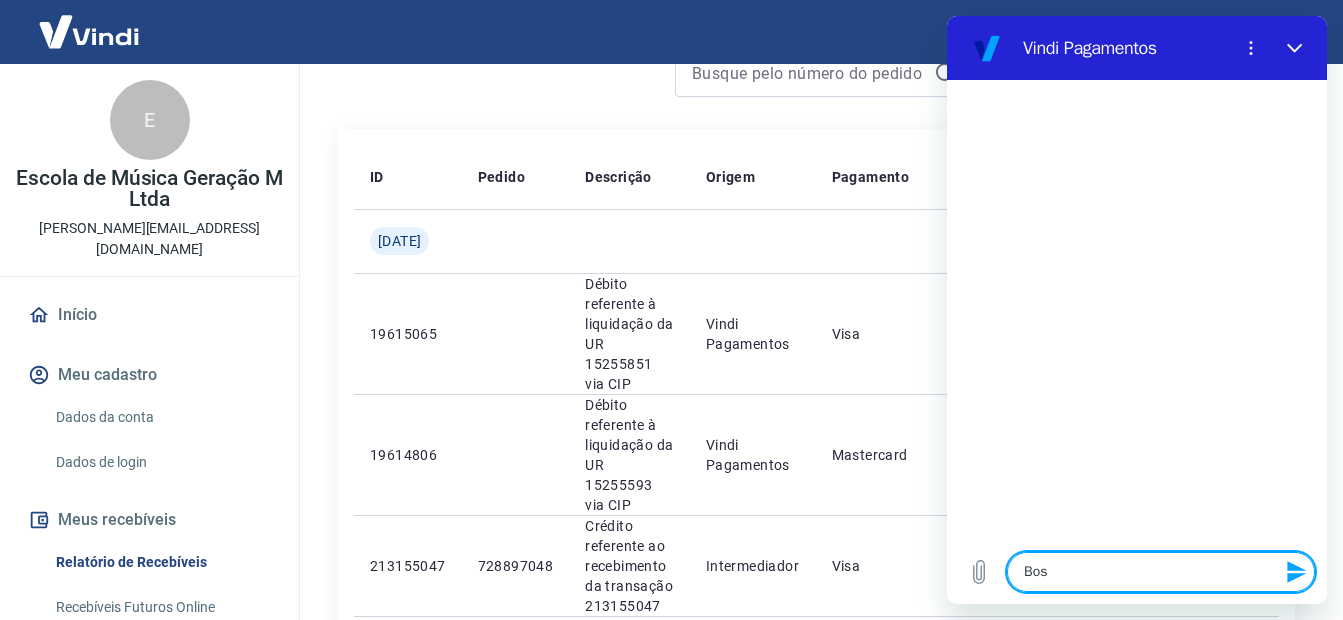 type on "Bo" 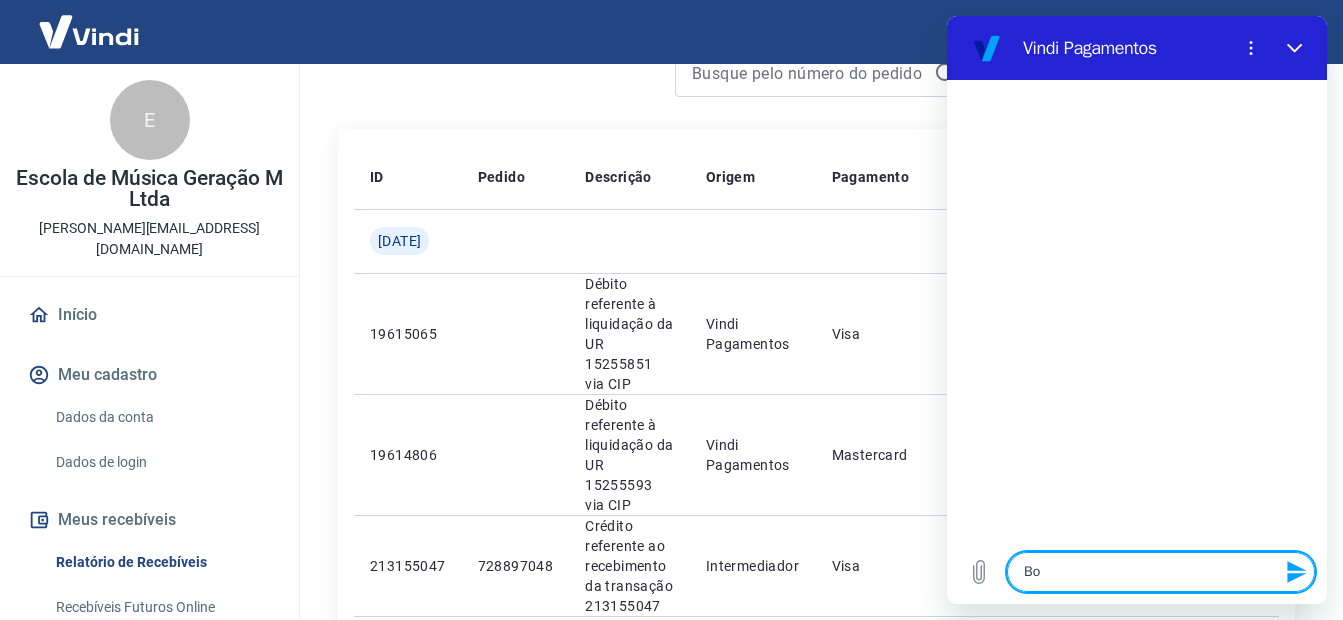 type on "Boa" 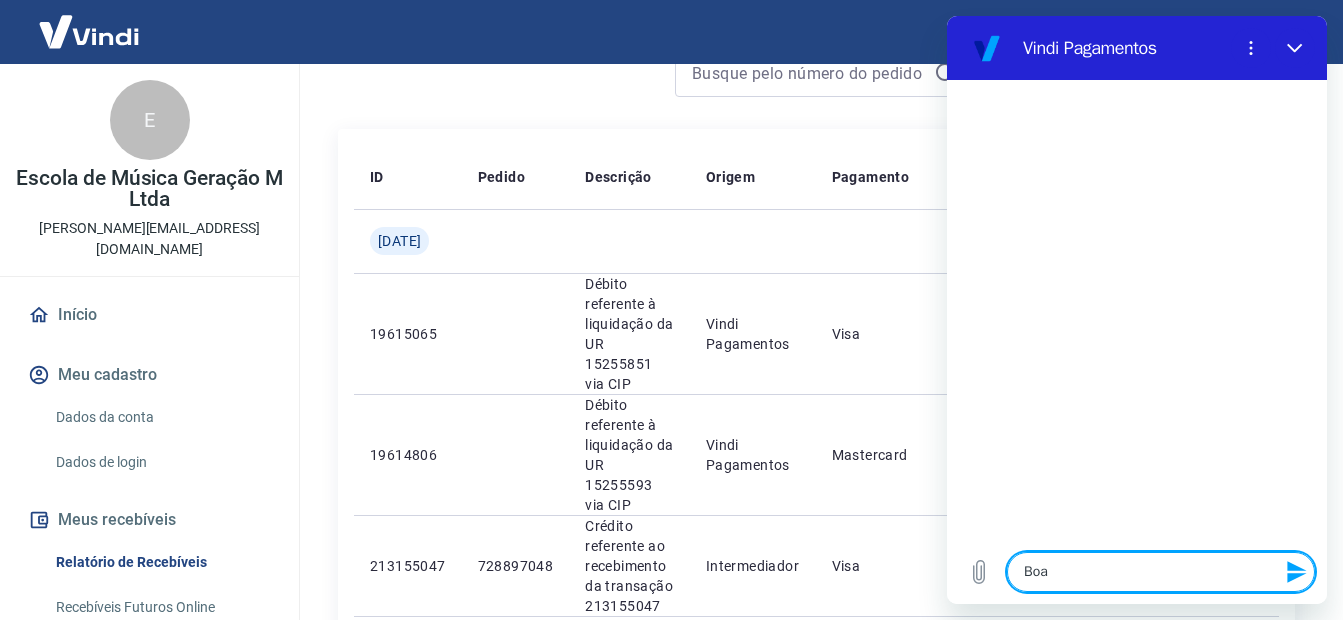 type on "Boa" 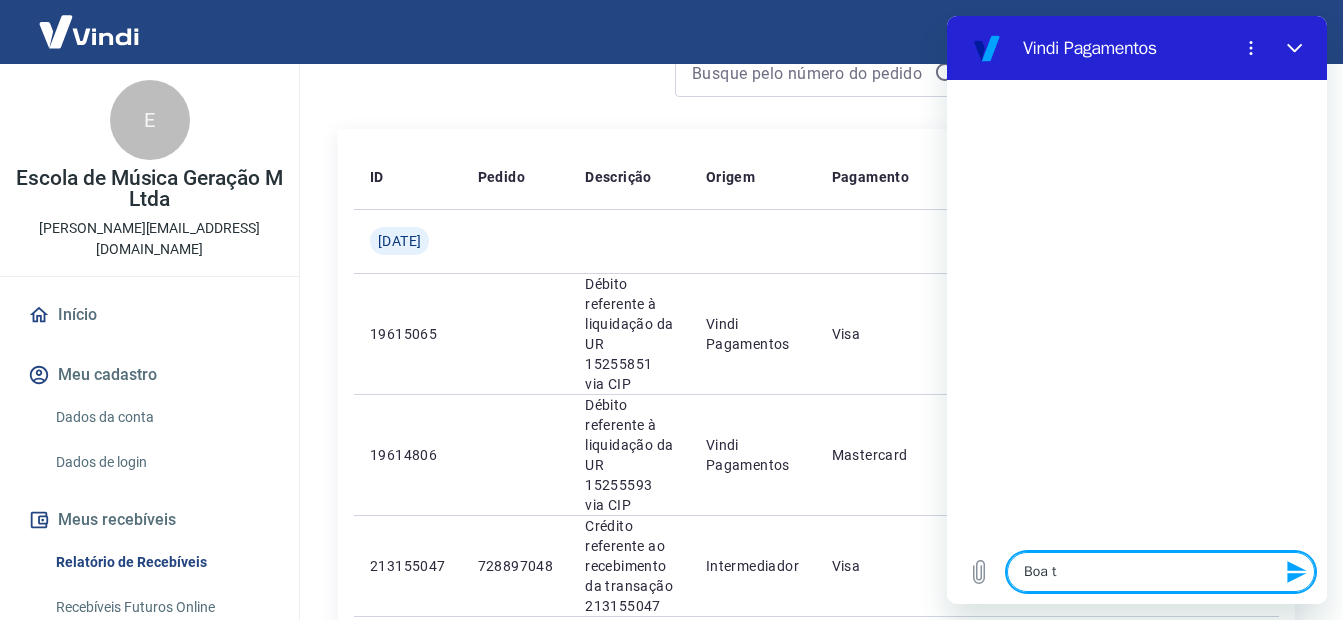 type on "Boa ta" 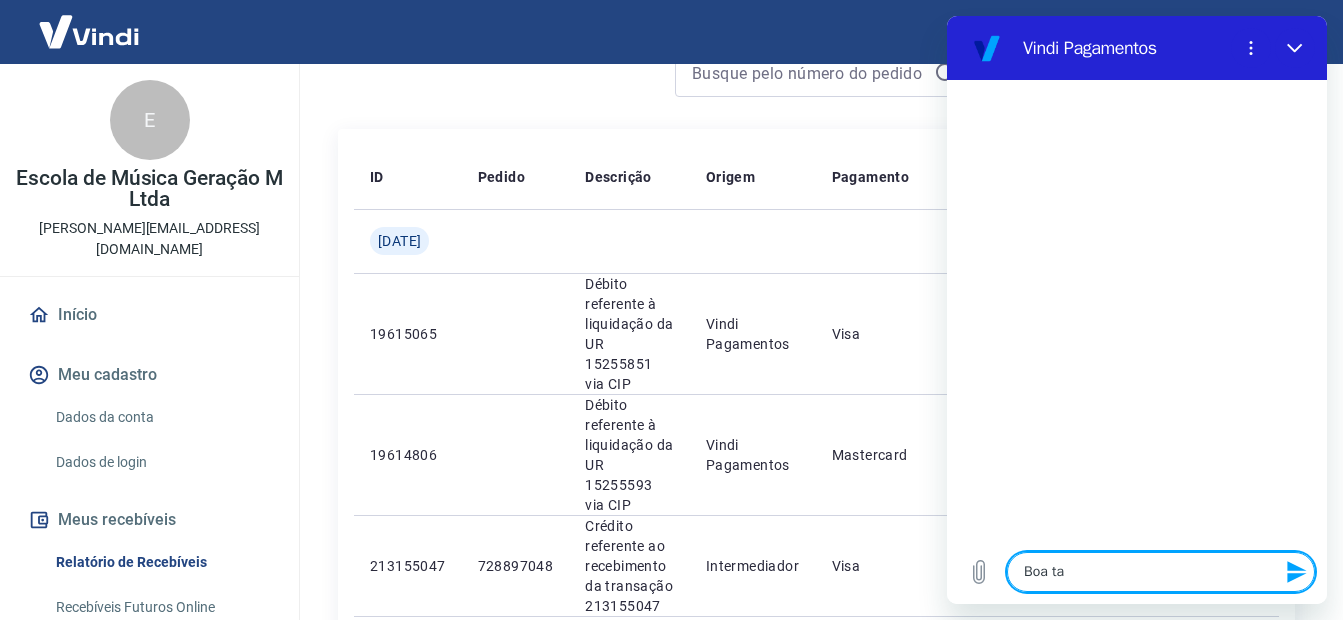 type on "x" 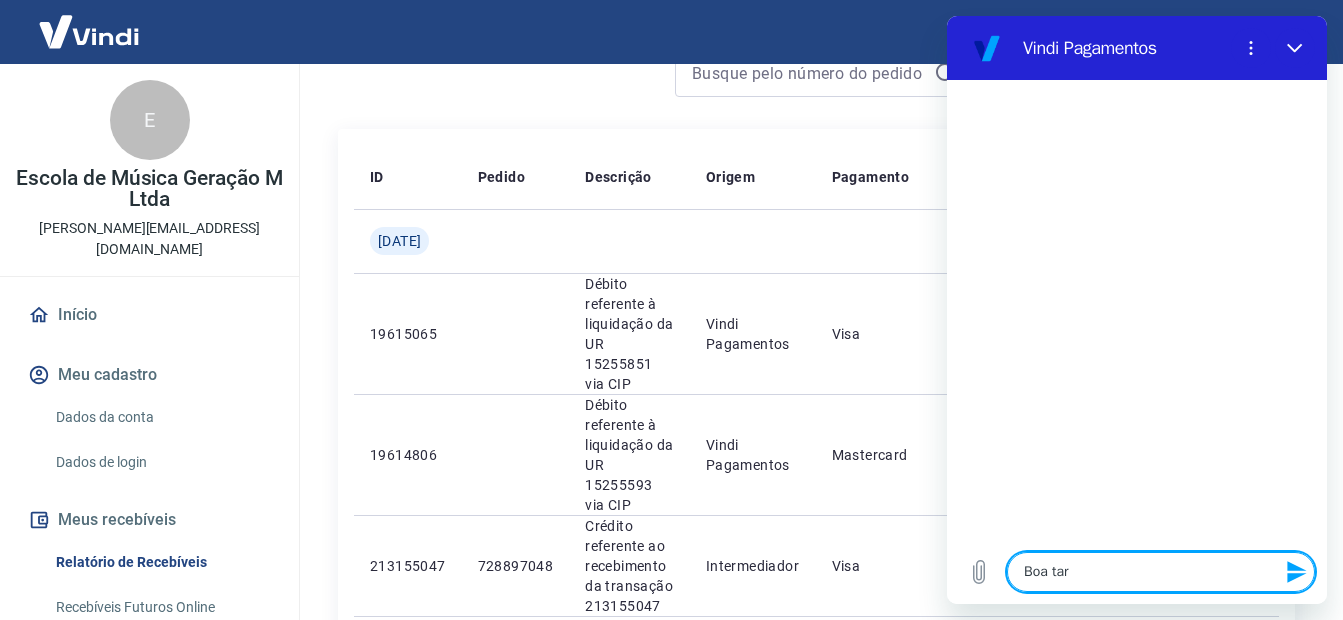 type on "Boa tard" 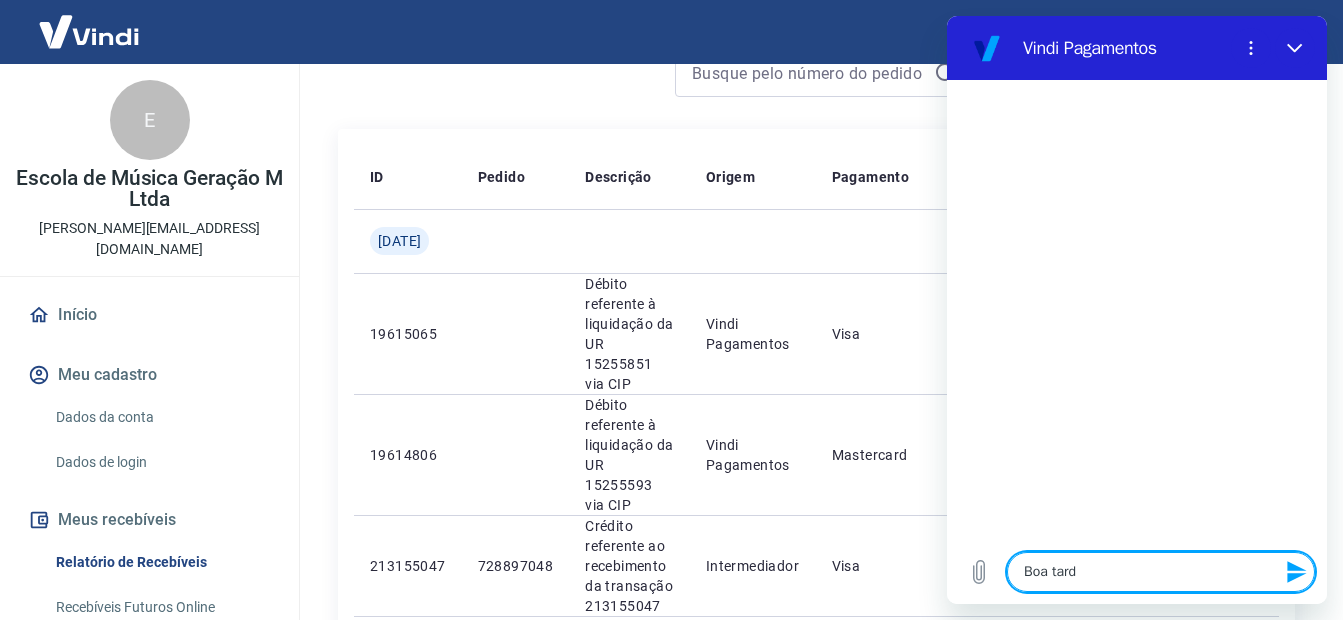 type on "Boa tarde" 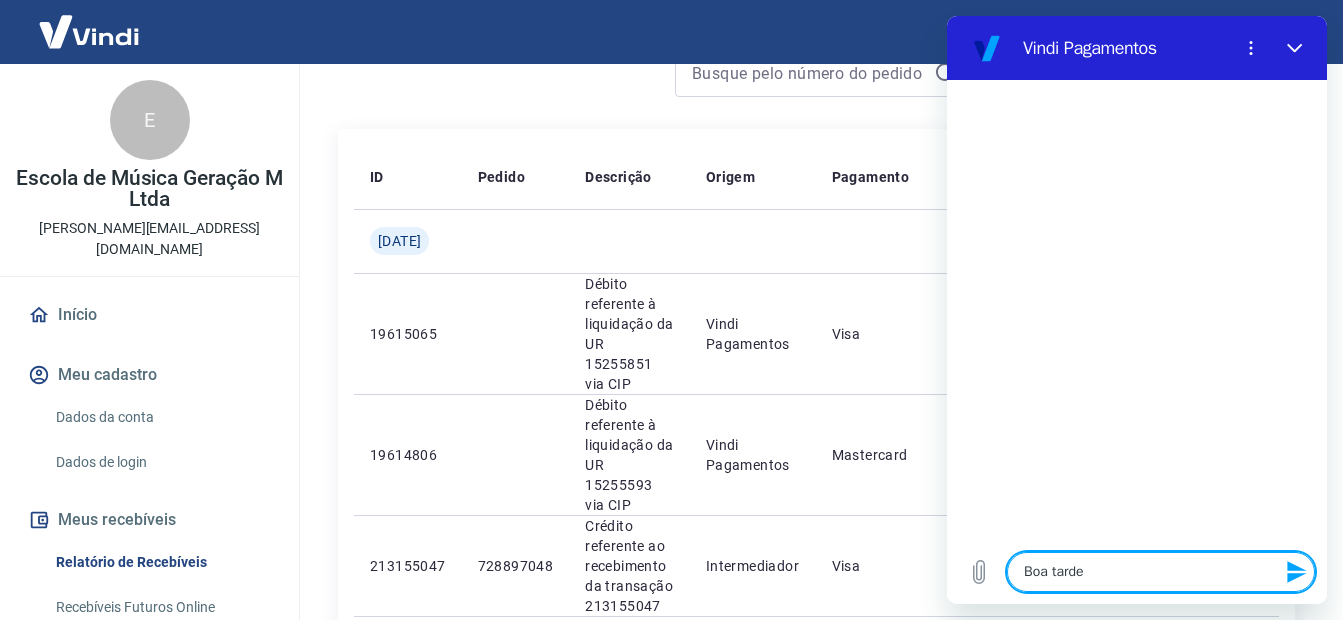 type on "Boa tarde," 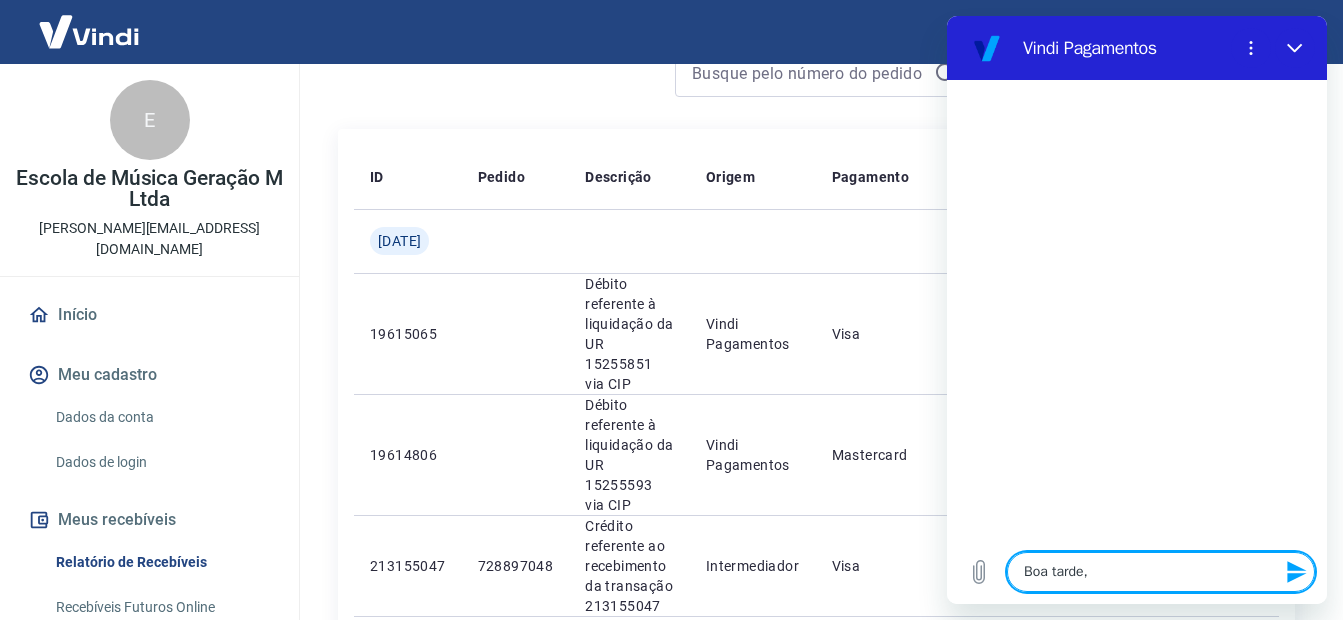 type on "Boa tarde," 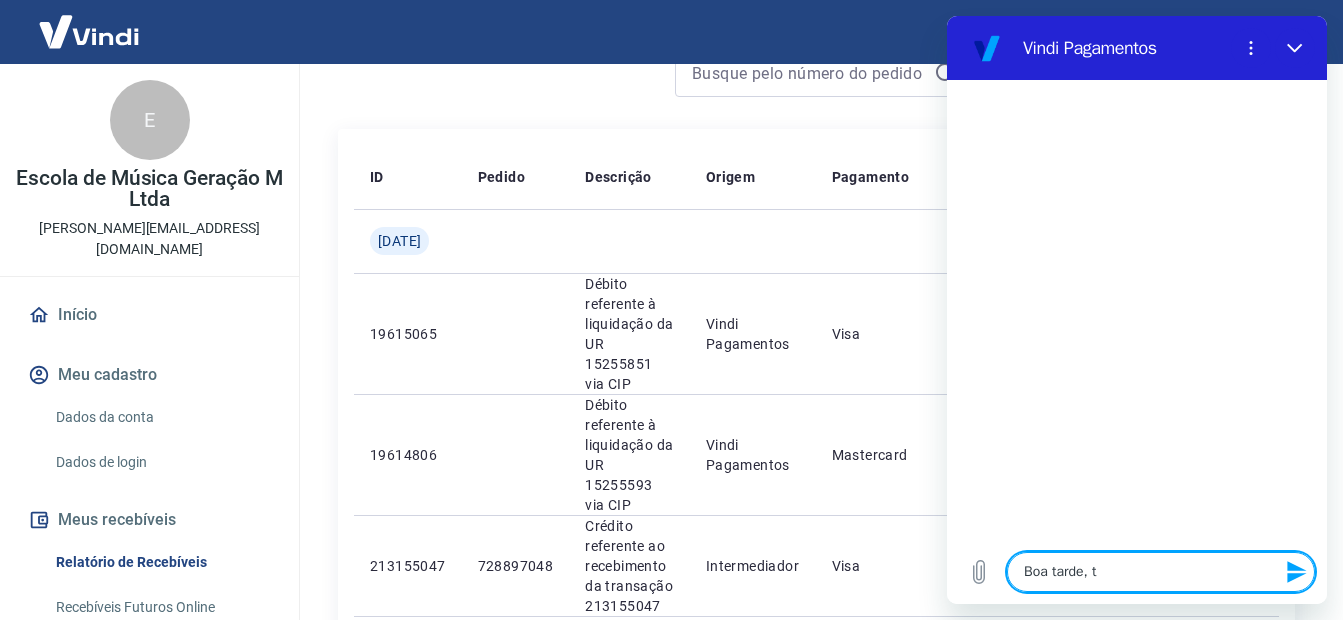type on "Boa tarde, te" 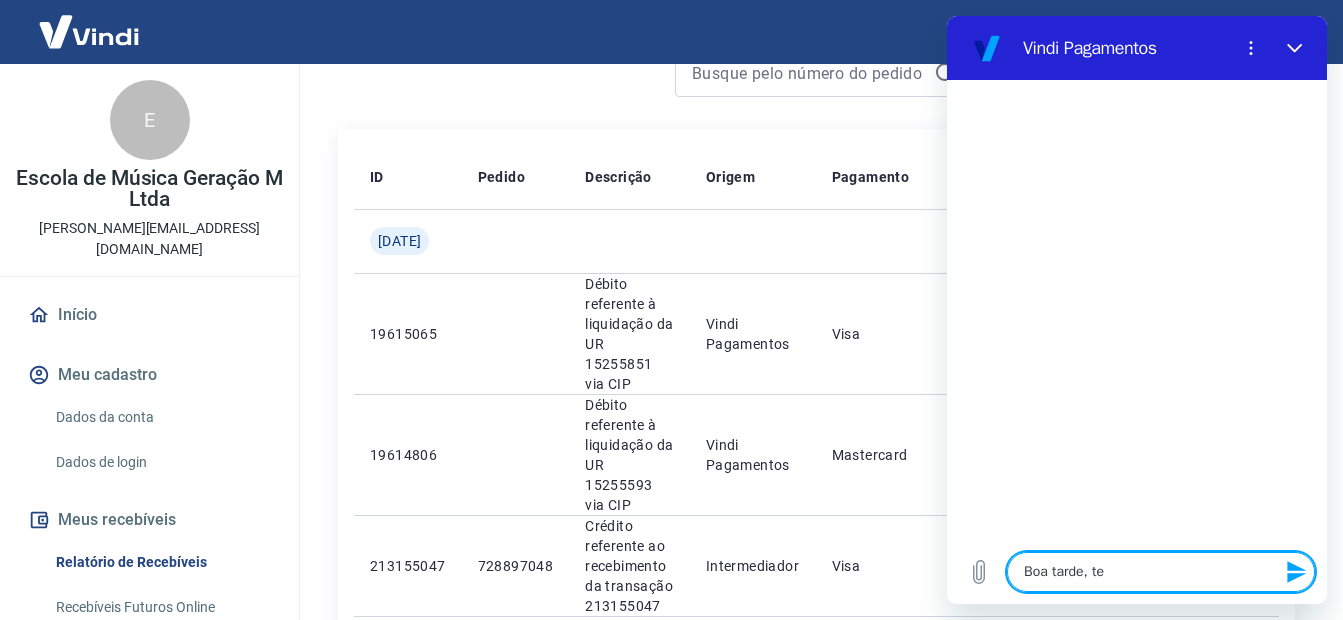 type on "x" 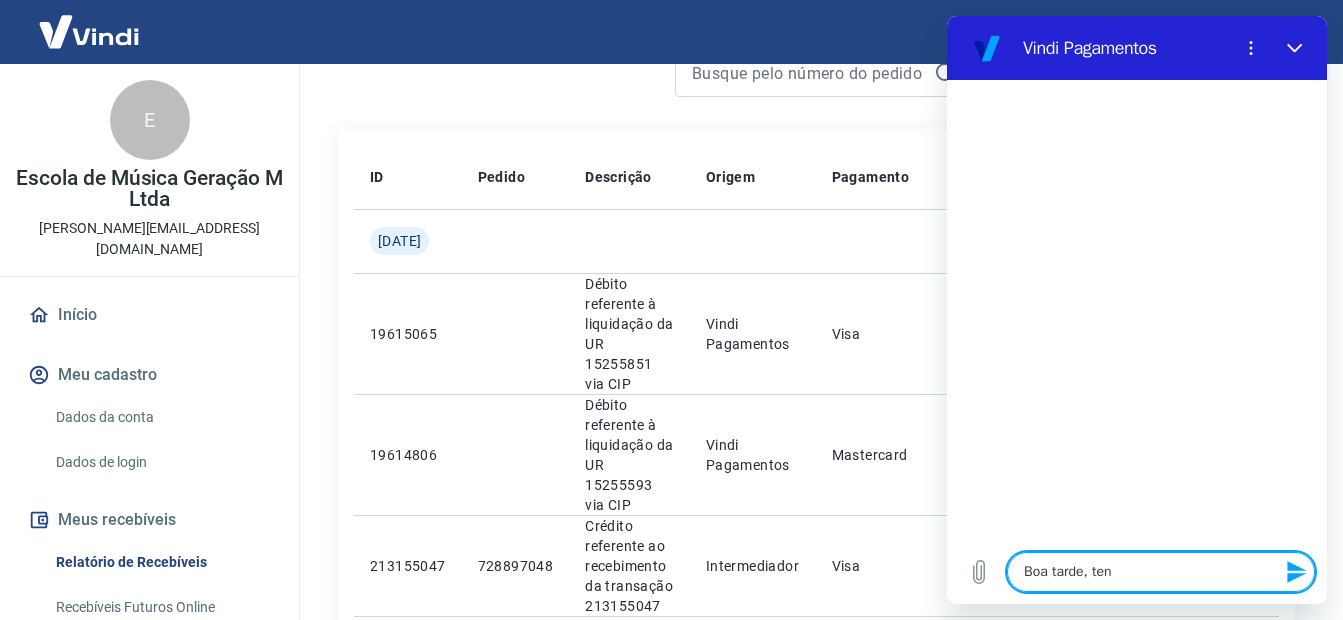type on "Boa tarde, tenh" 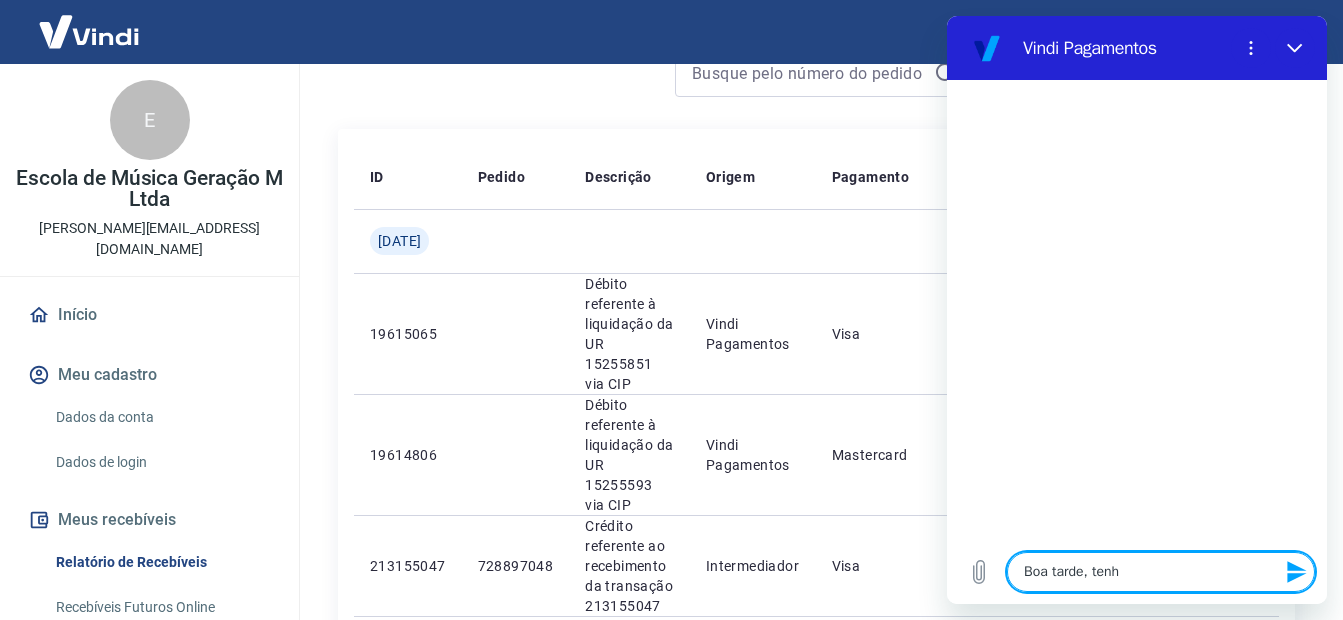 type on "Boa tarde, tenho" 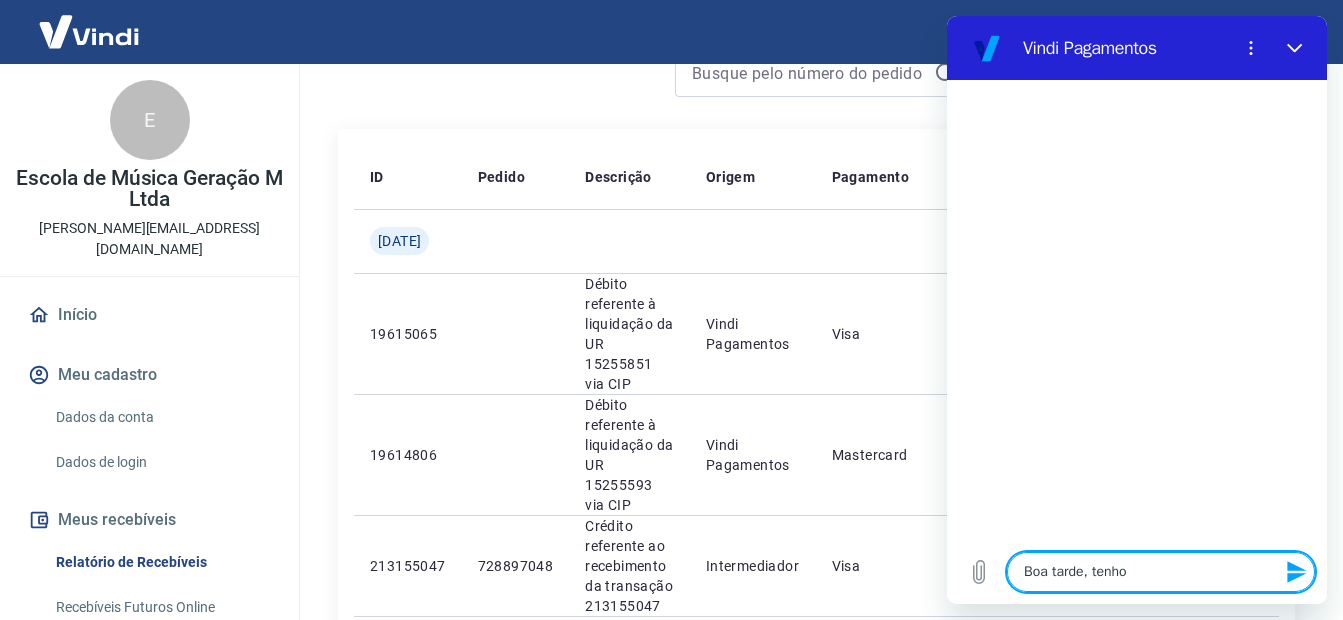 type on "Boa tarde, tenho" 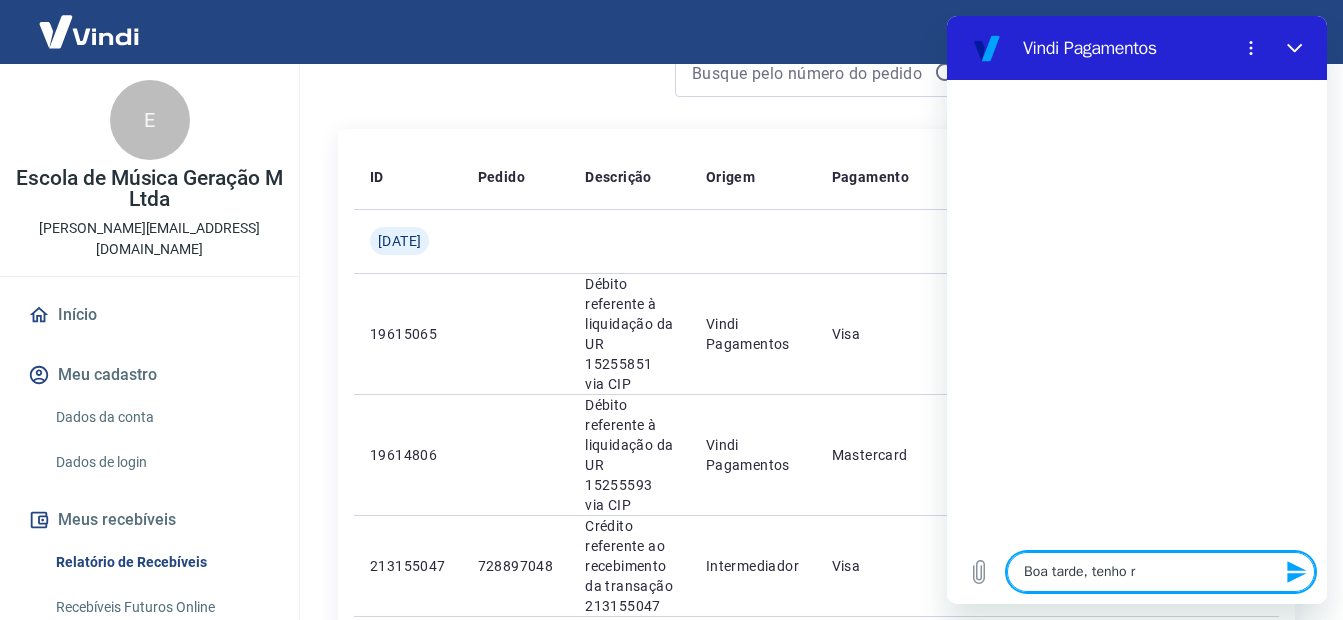 type on "Boa tarde, tenho re" 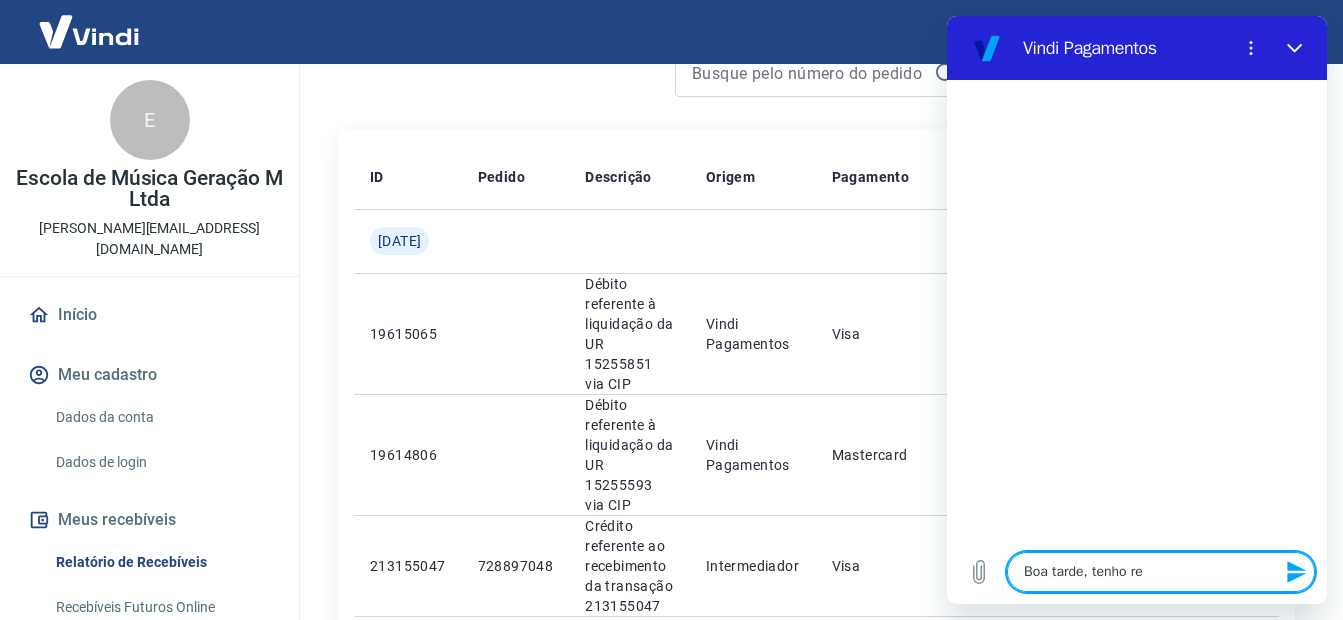 type on "x" 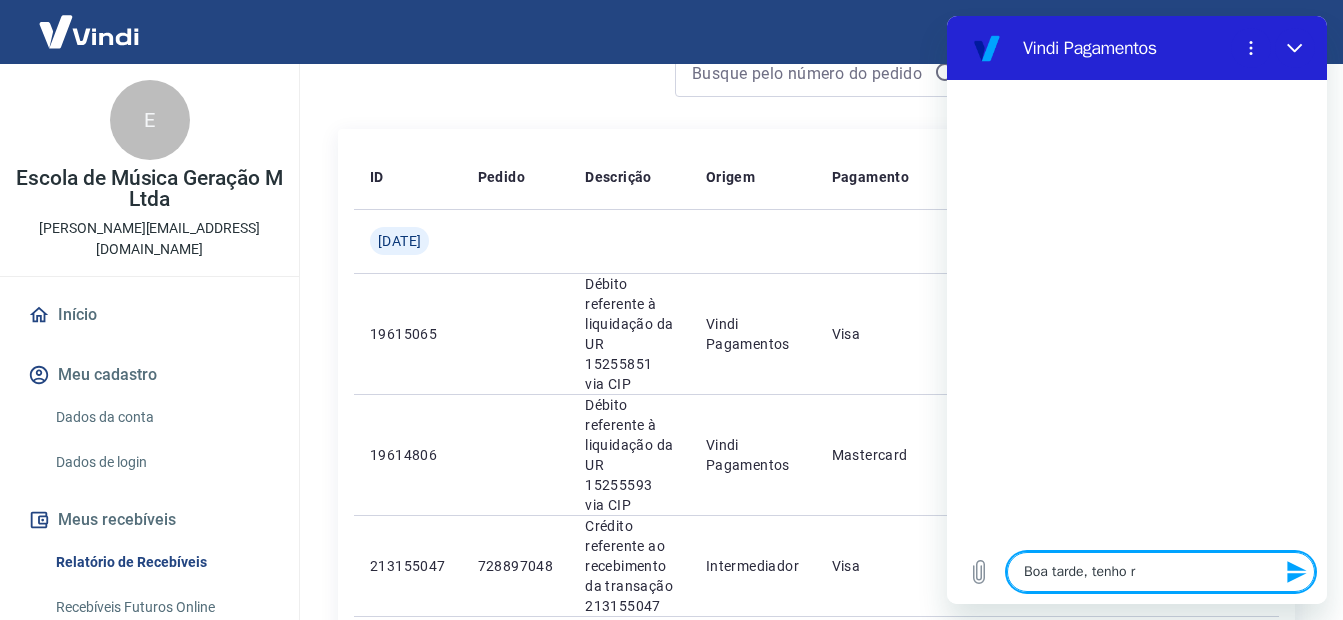 type on "Boa tarde, tenho" 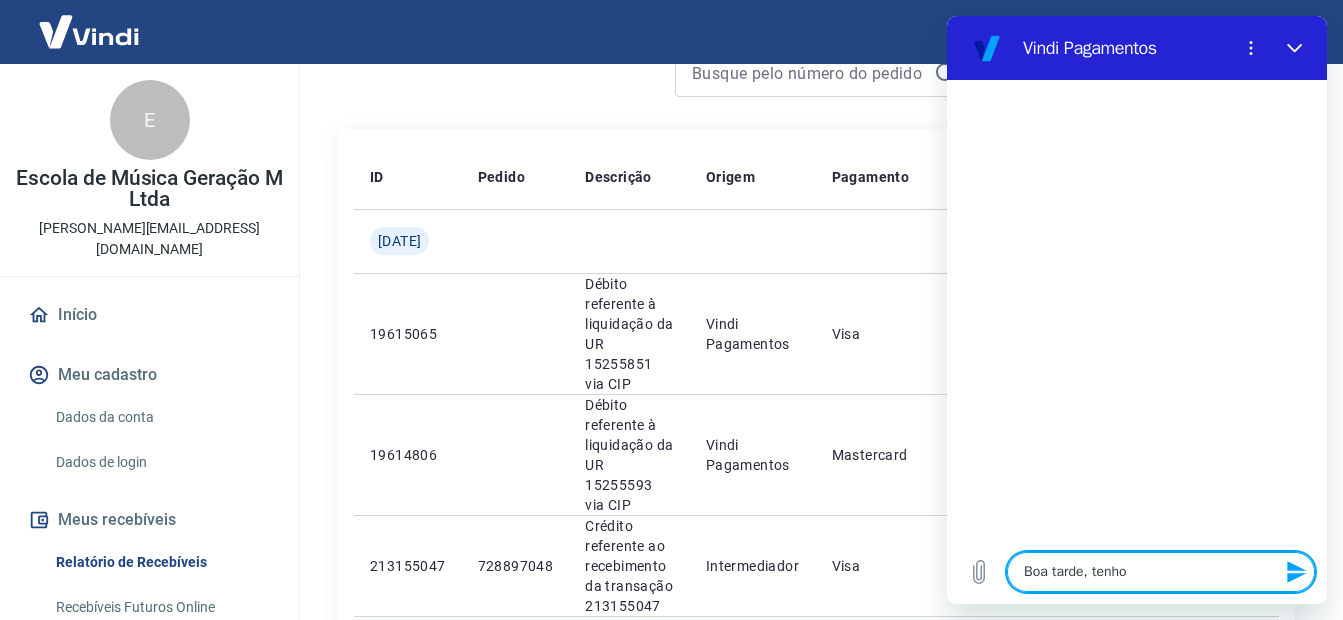 type on "Boa tarde, tenho" 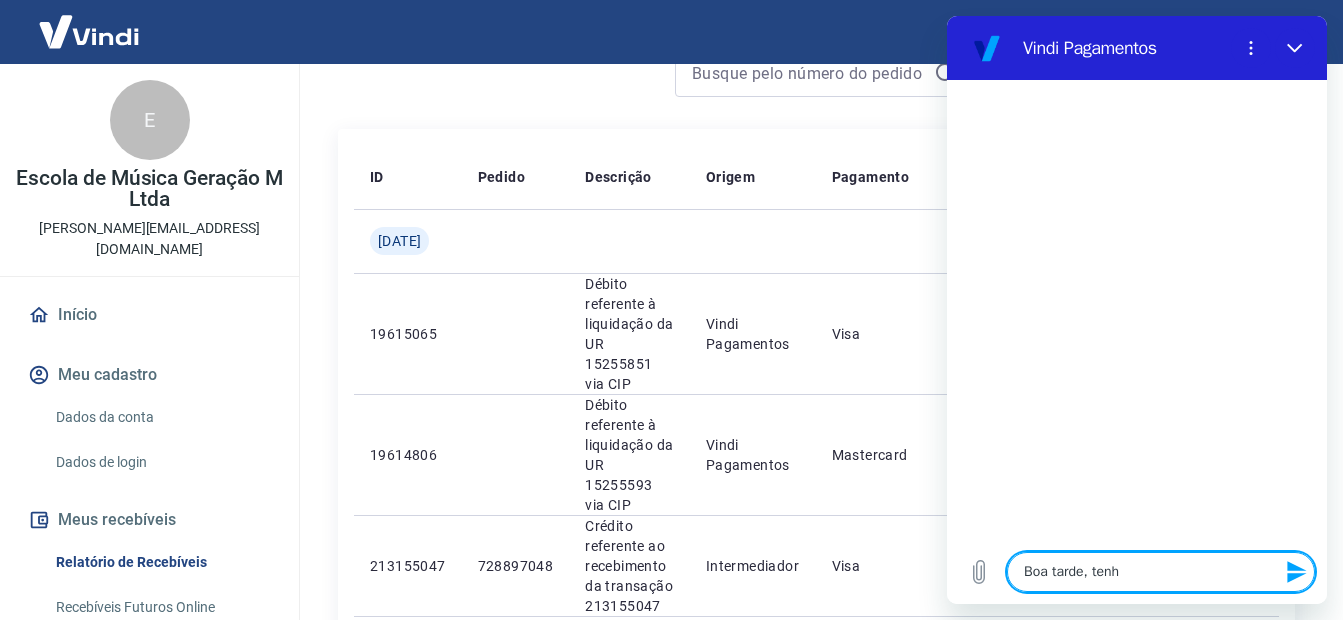 type on "Boa tarde, ten" 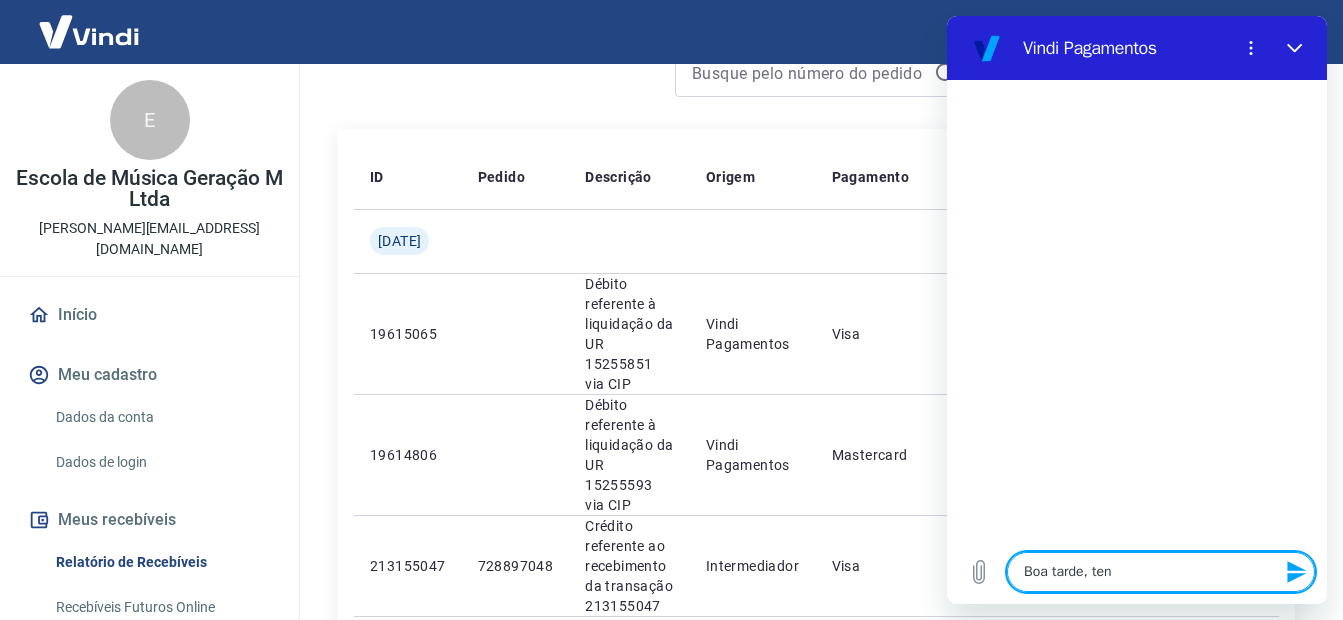 type on "Boa tarde, te" 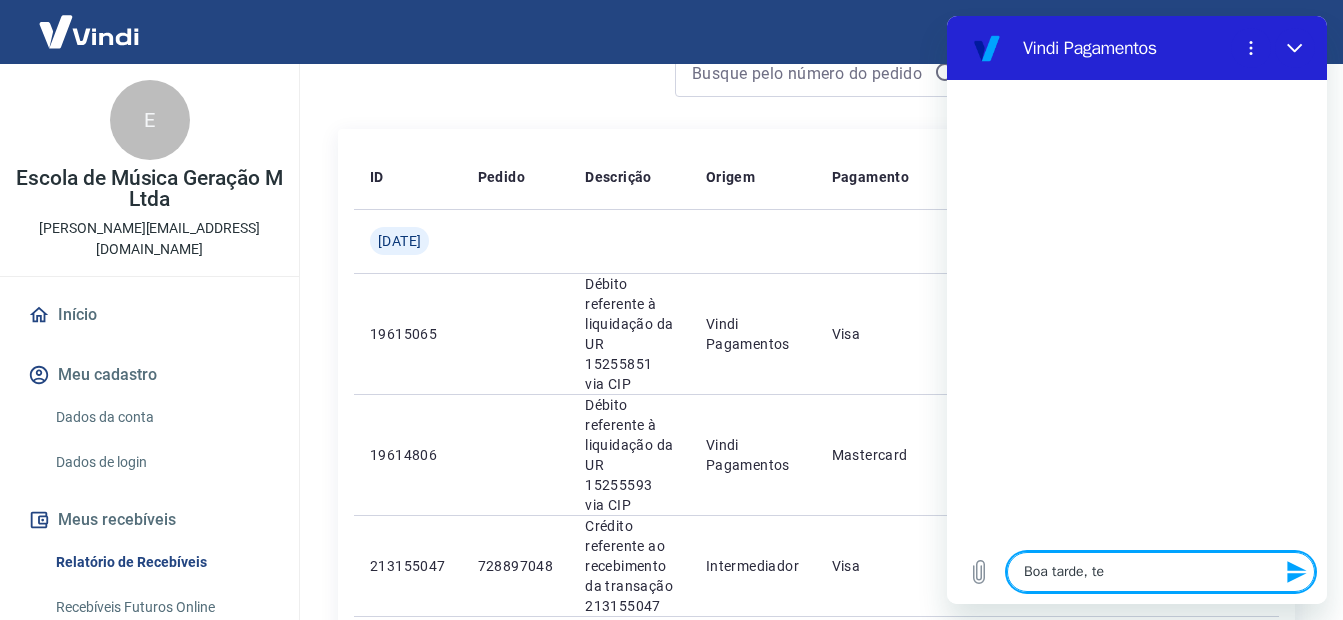 type on "x" 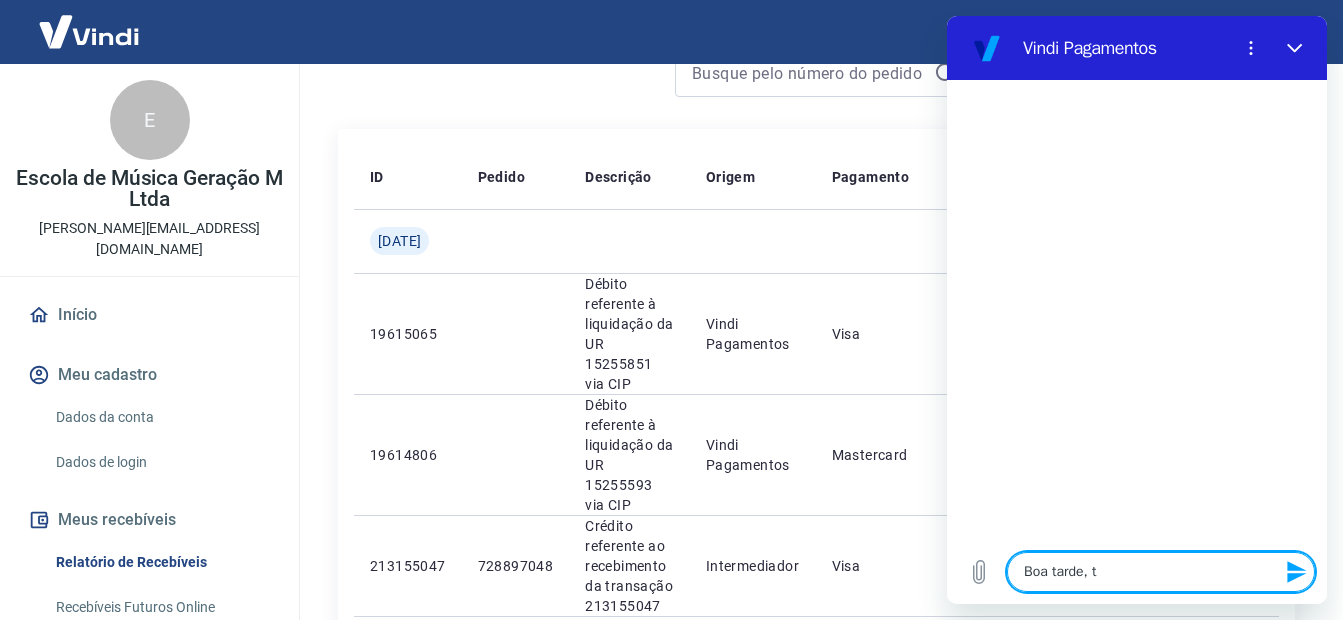 type on "Boa tarde," 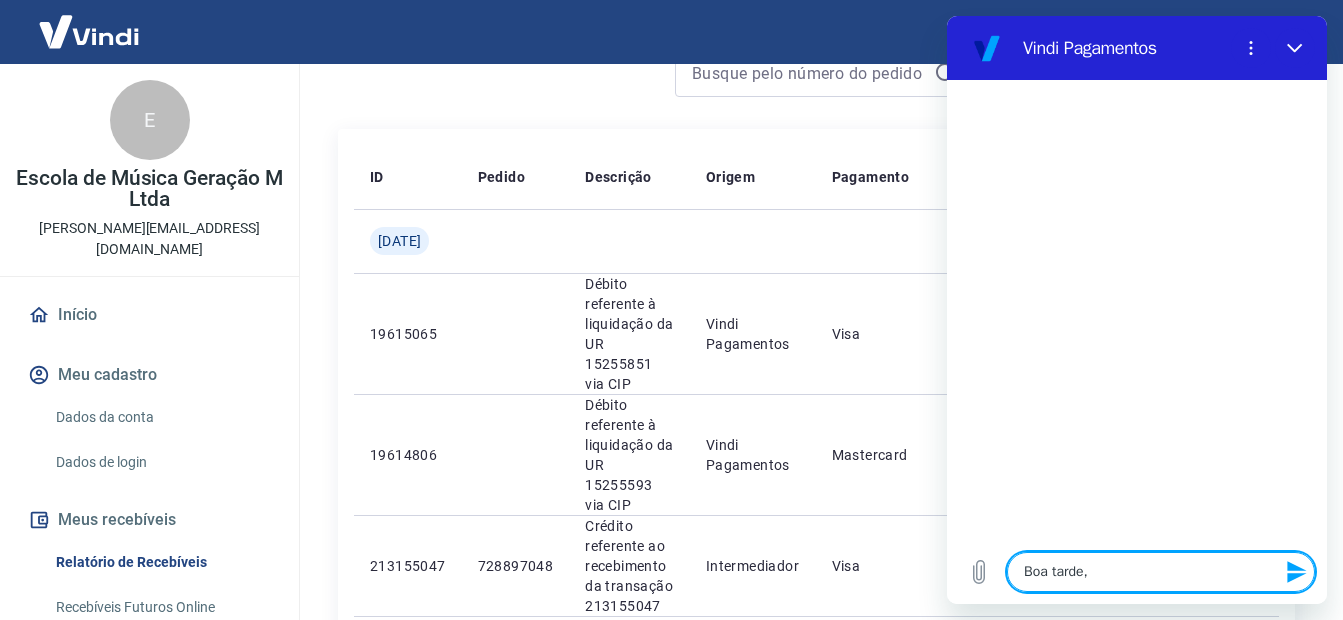 type on "Boa tarde, t" 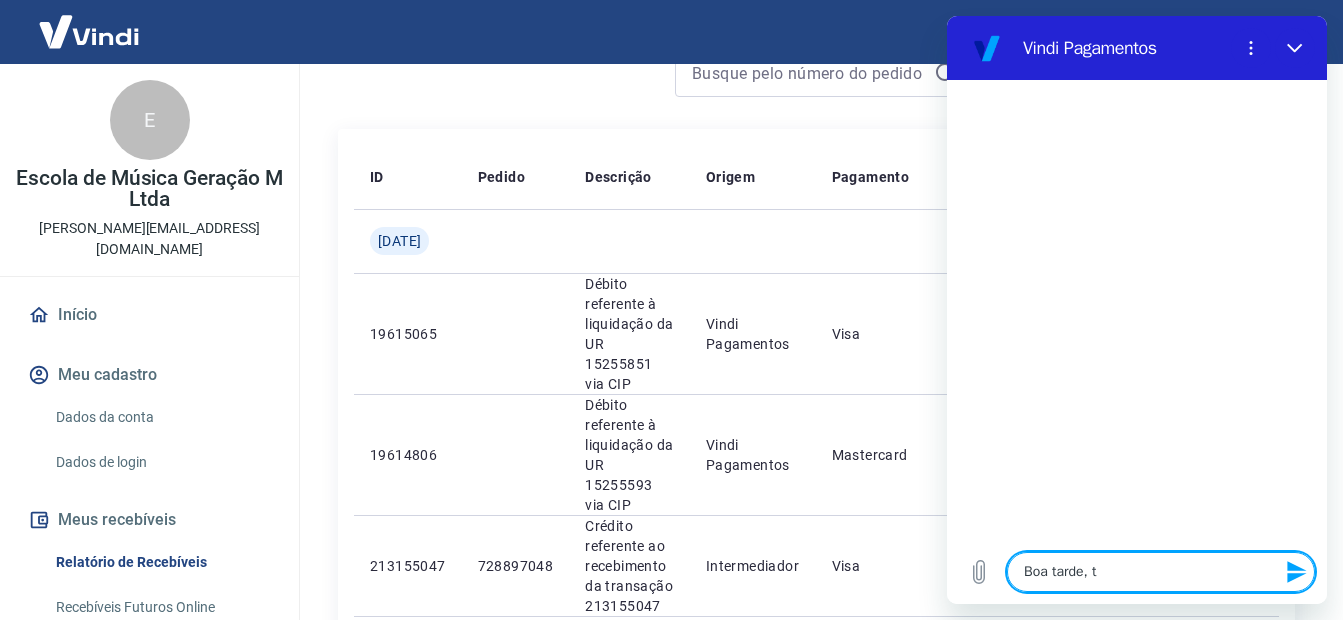 type on "Boa tarde, te" 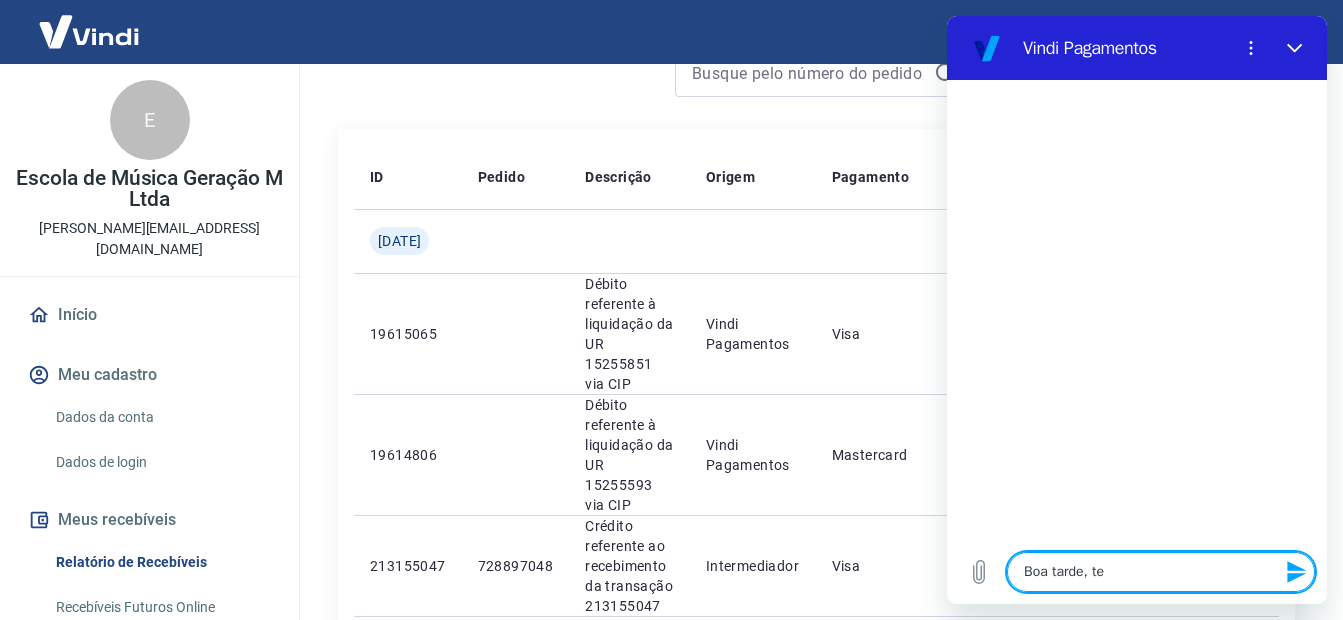 type on "x" 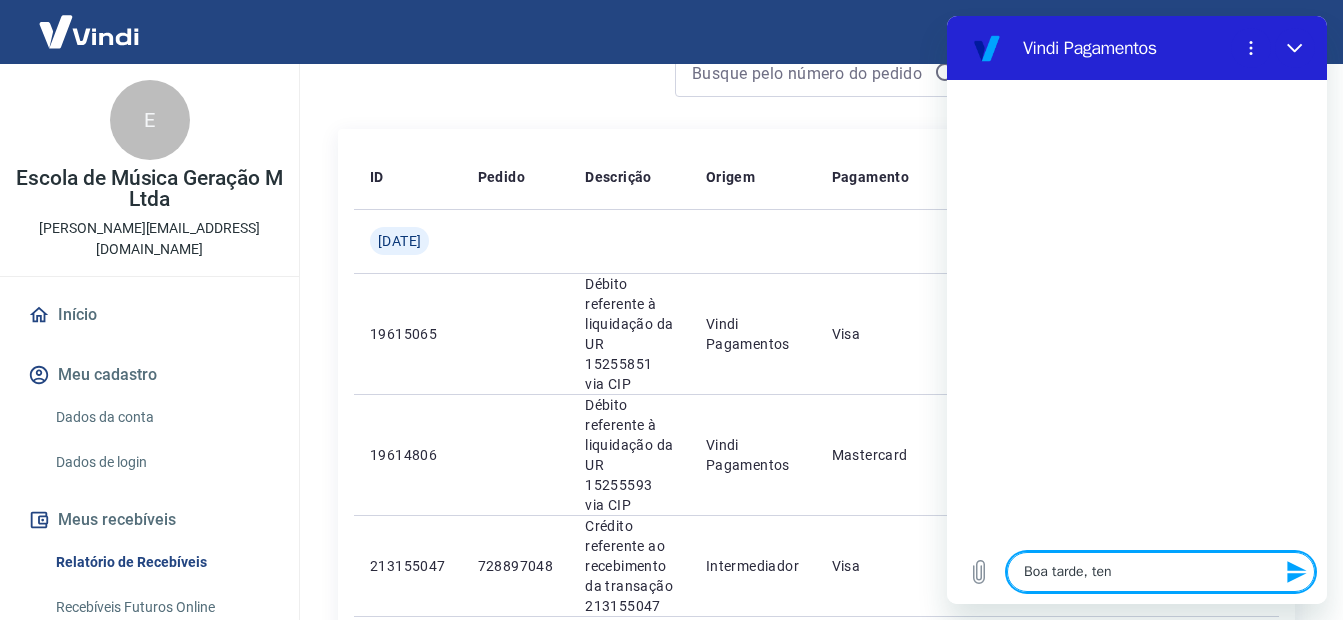 type on "Boa tarde, tenh" 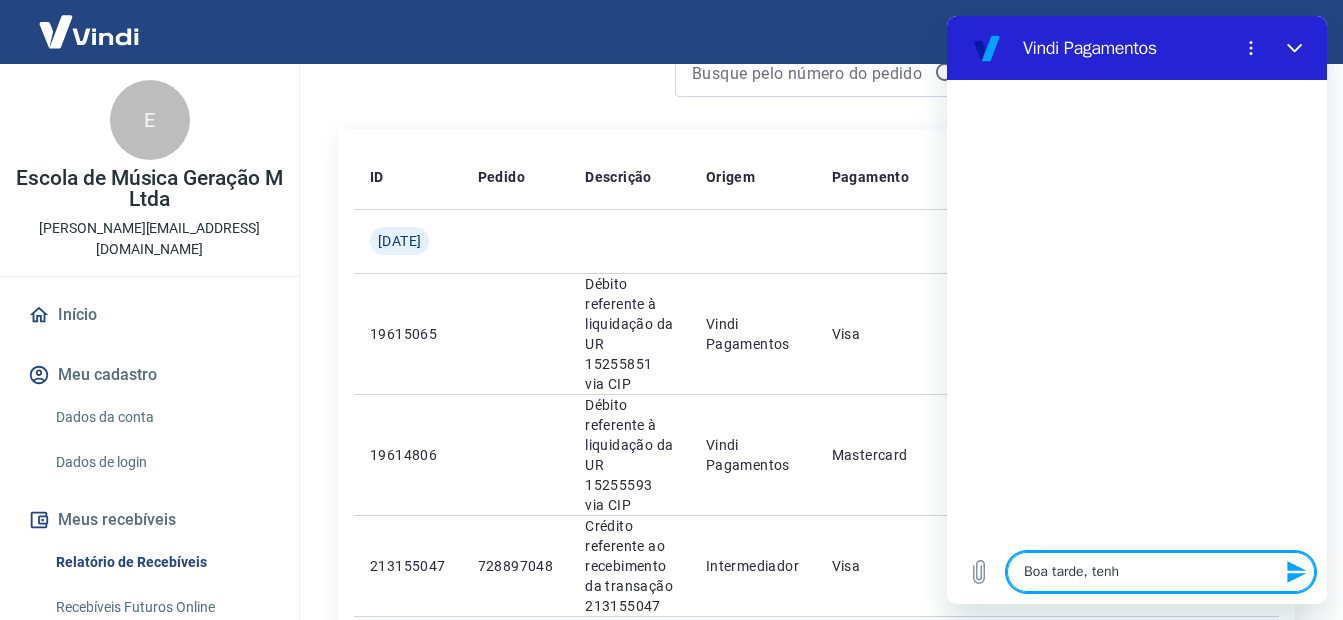 type on "Boa tarde, tenho" 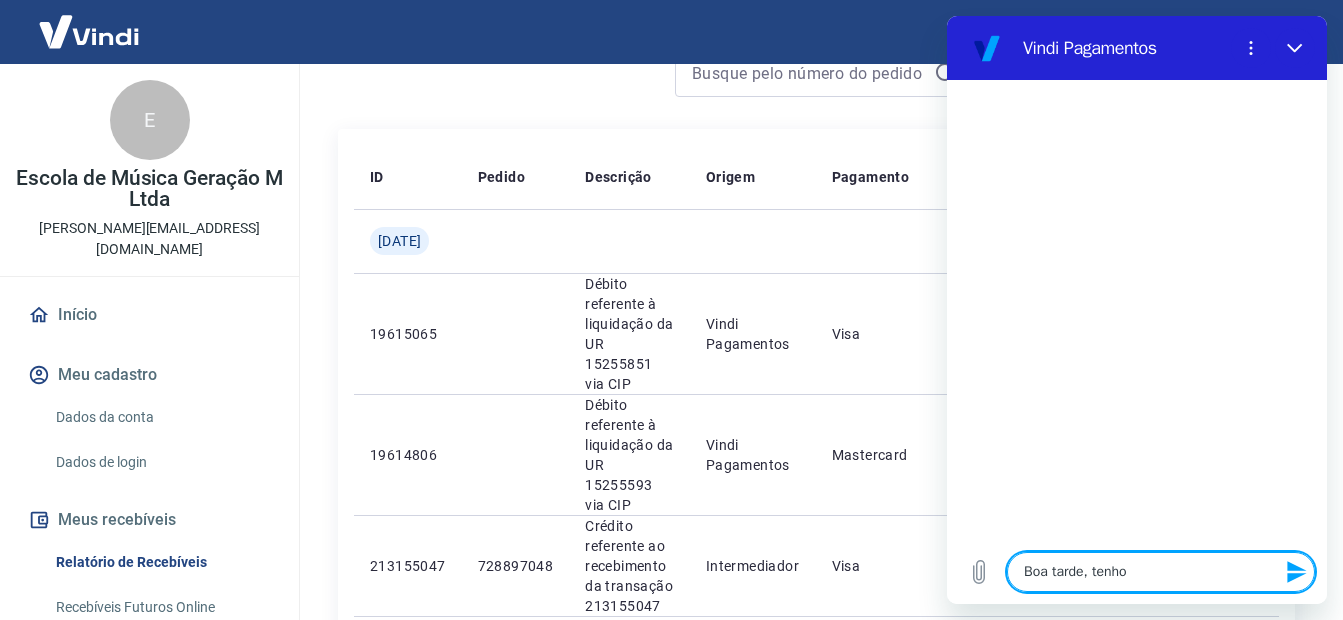 type on "Boa tarde, tenho" 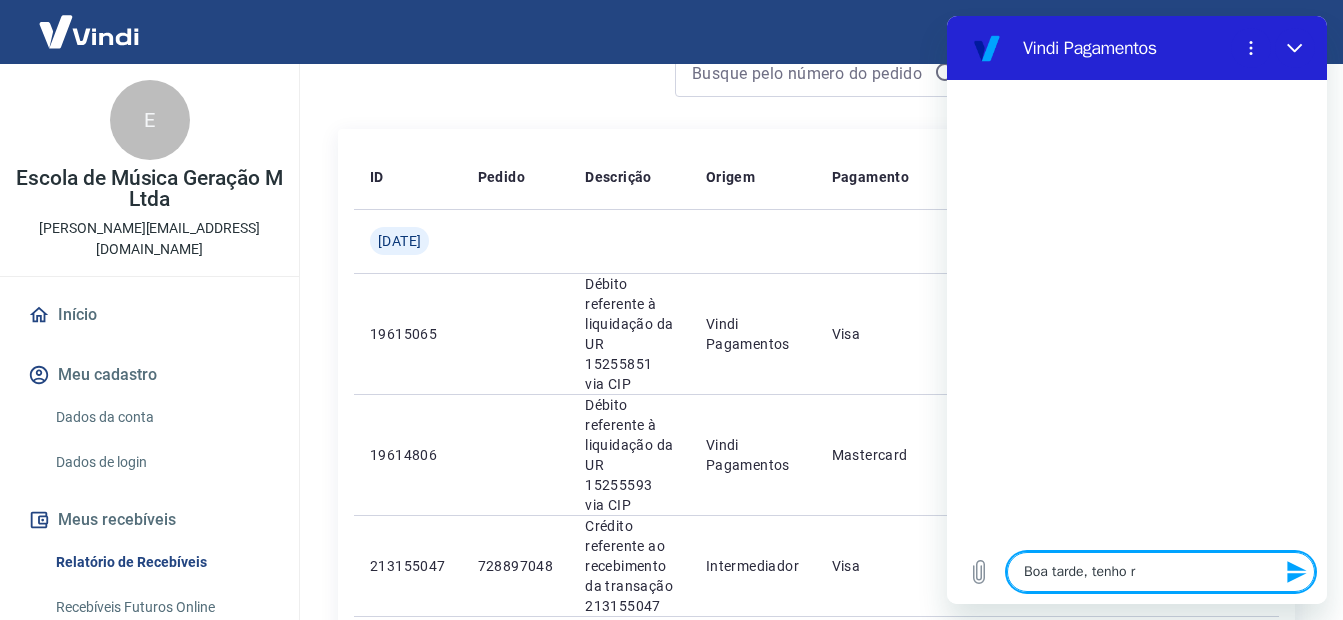 type on "Boa tarde, tenho re" 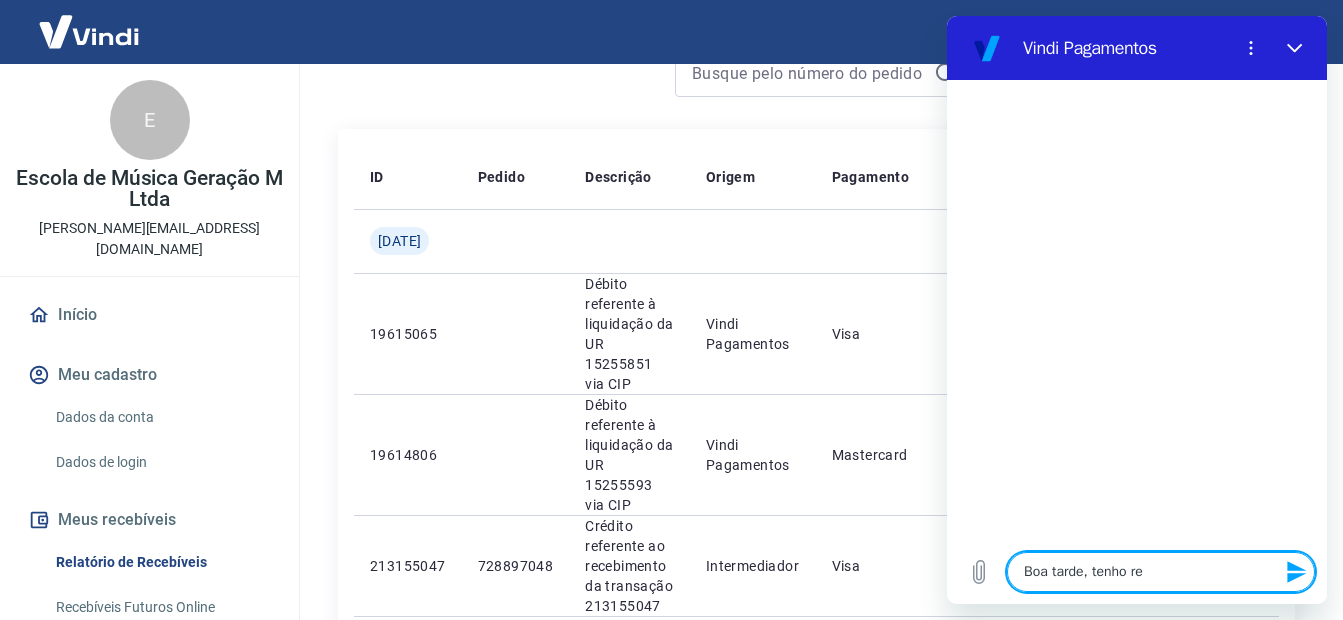 type on "Boa tarde, tenho rec" 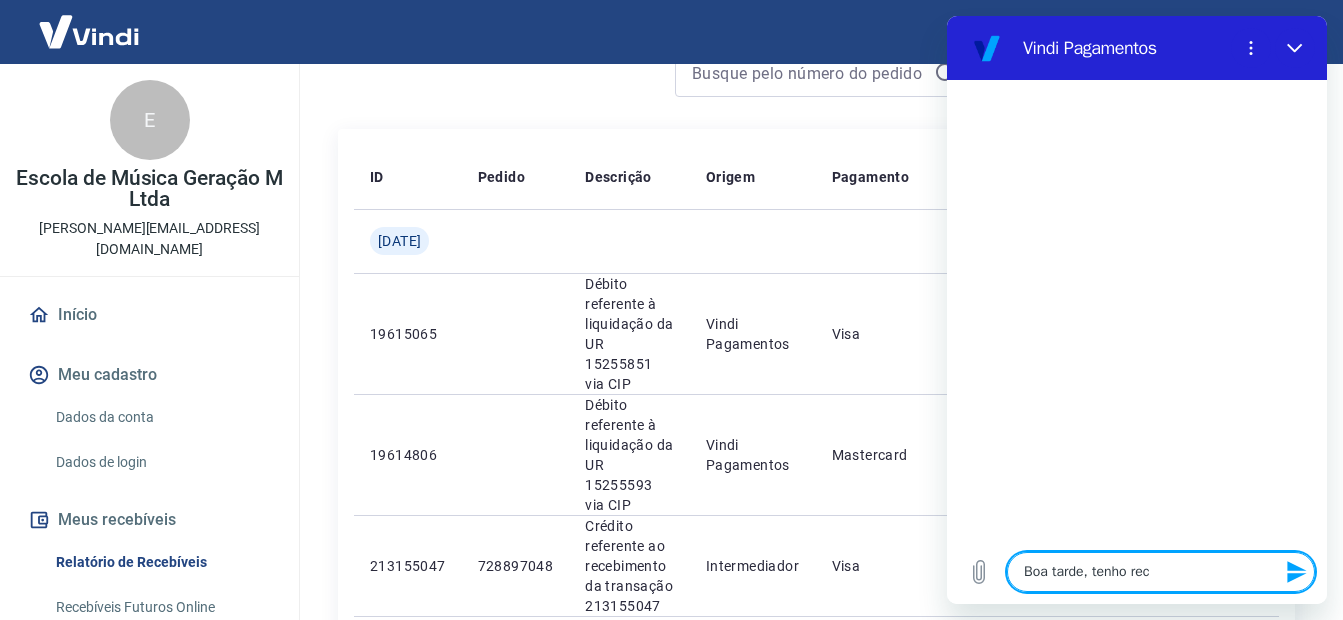 type on "Boa tarde, tenho rece" 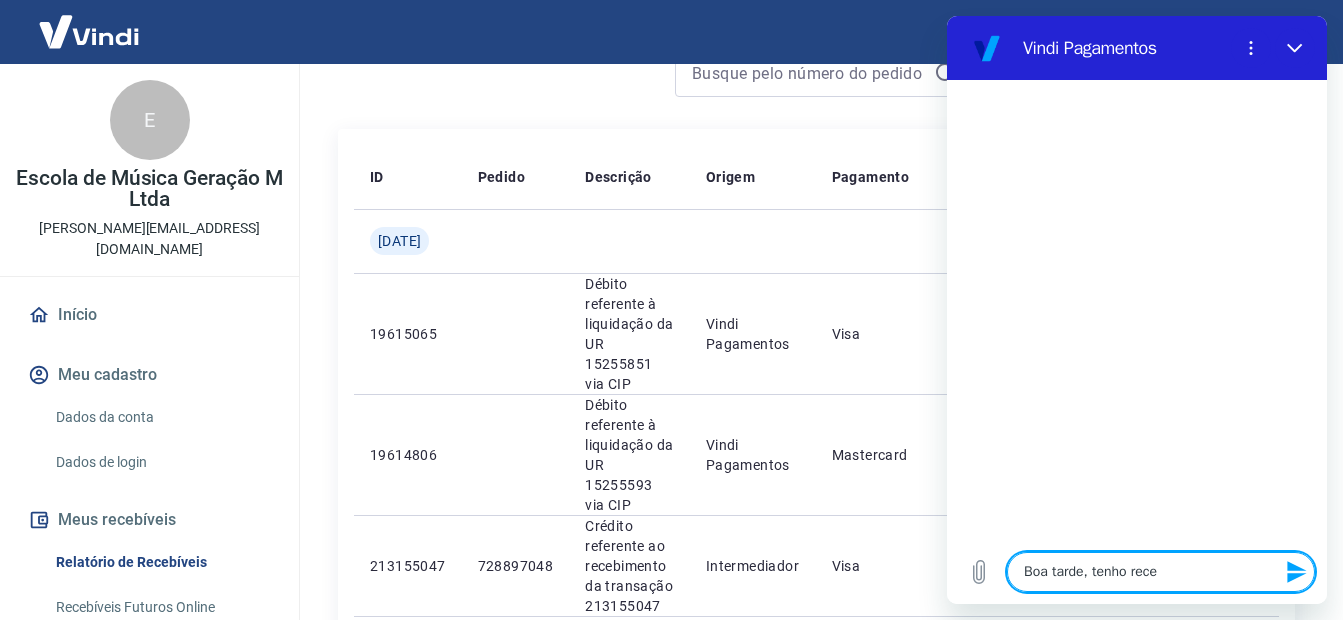 type on "Boa tarde, tenho receb" 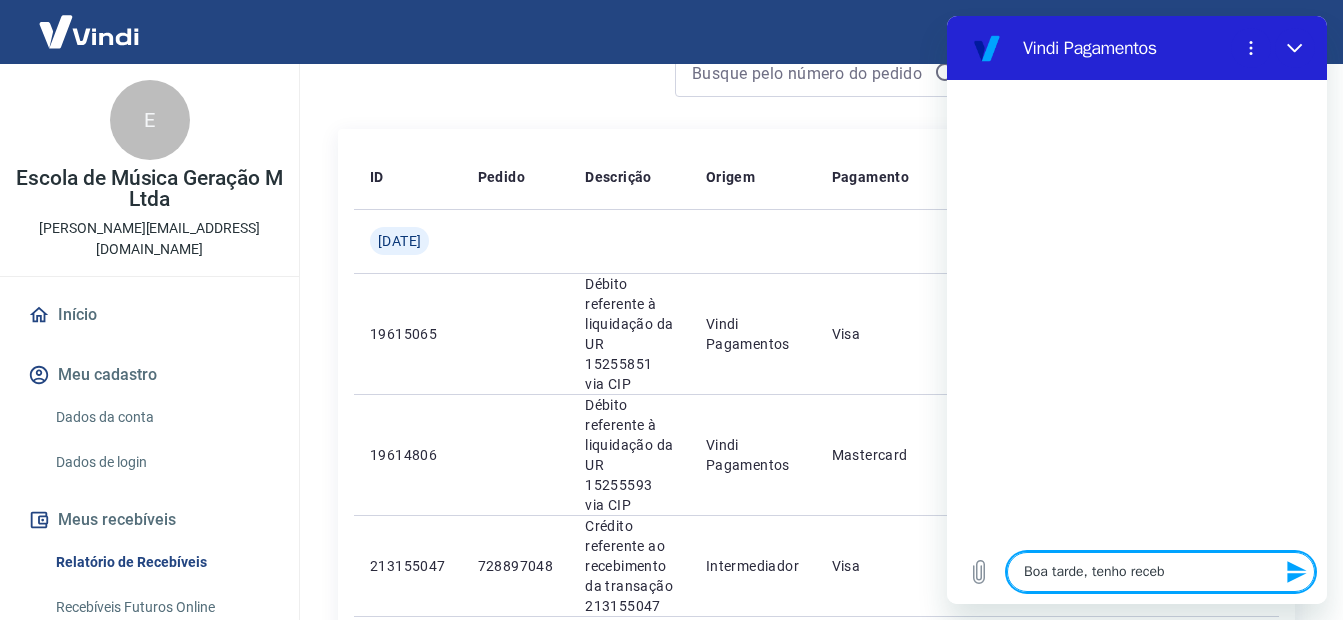 type on "Boa tarde, tenho recebí" 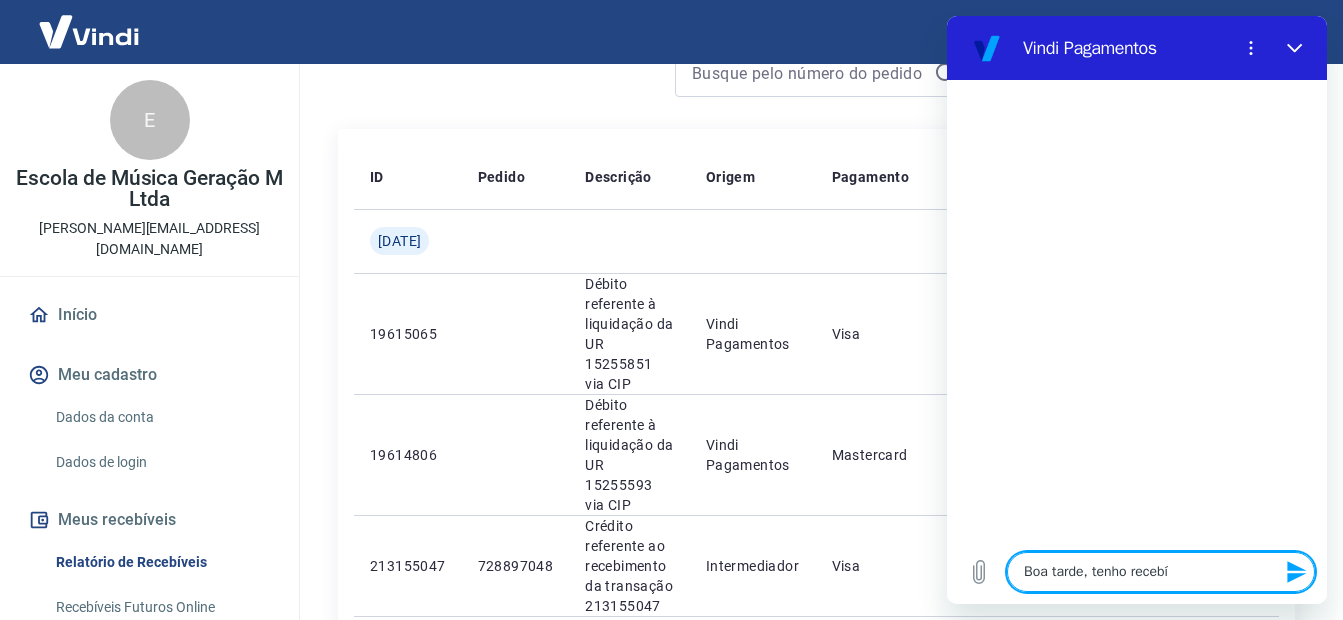 type on "x" 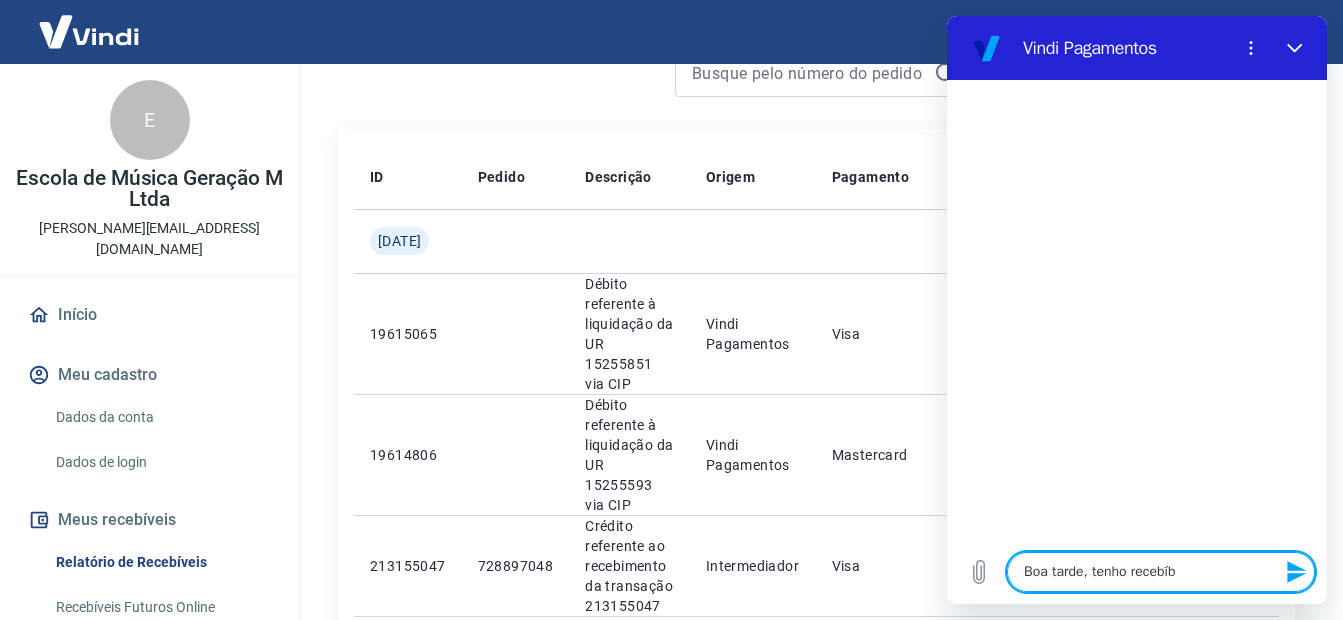 type on "Boa tarde, tenho recebí" 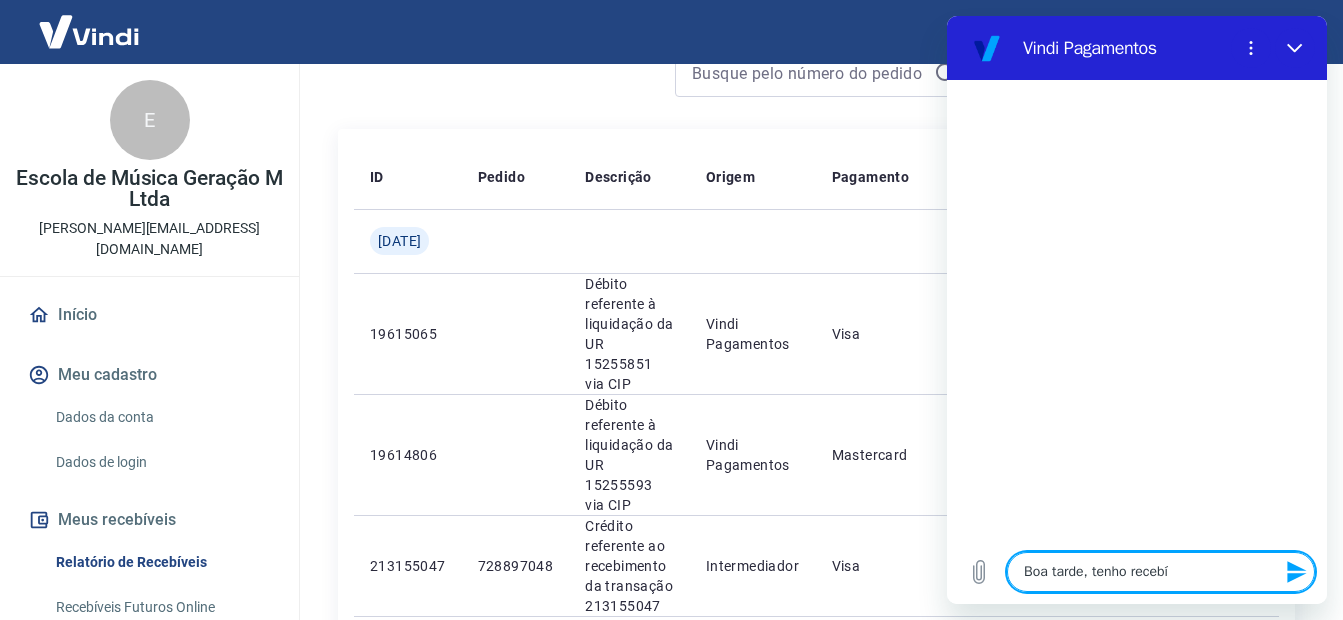 type on "Boa tarde, tenho recebív" 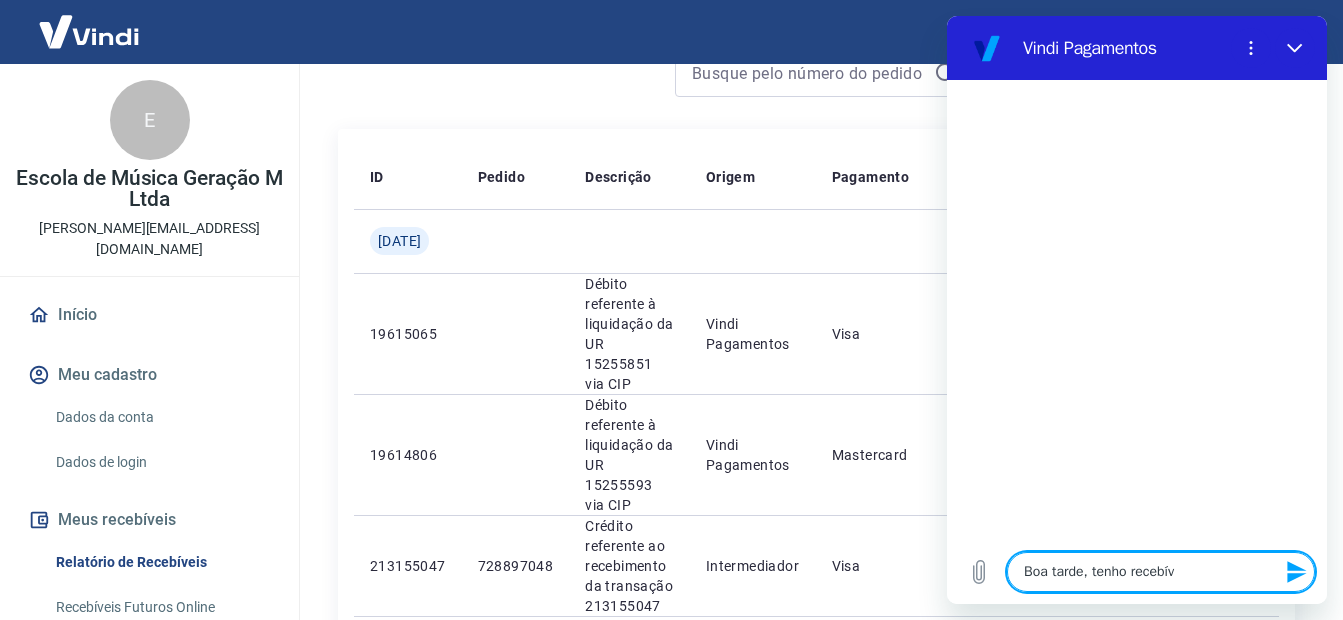 type on "x" 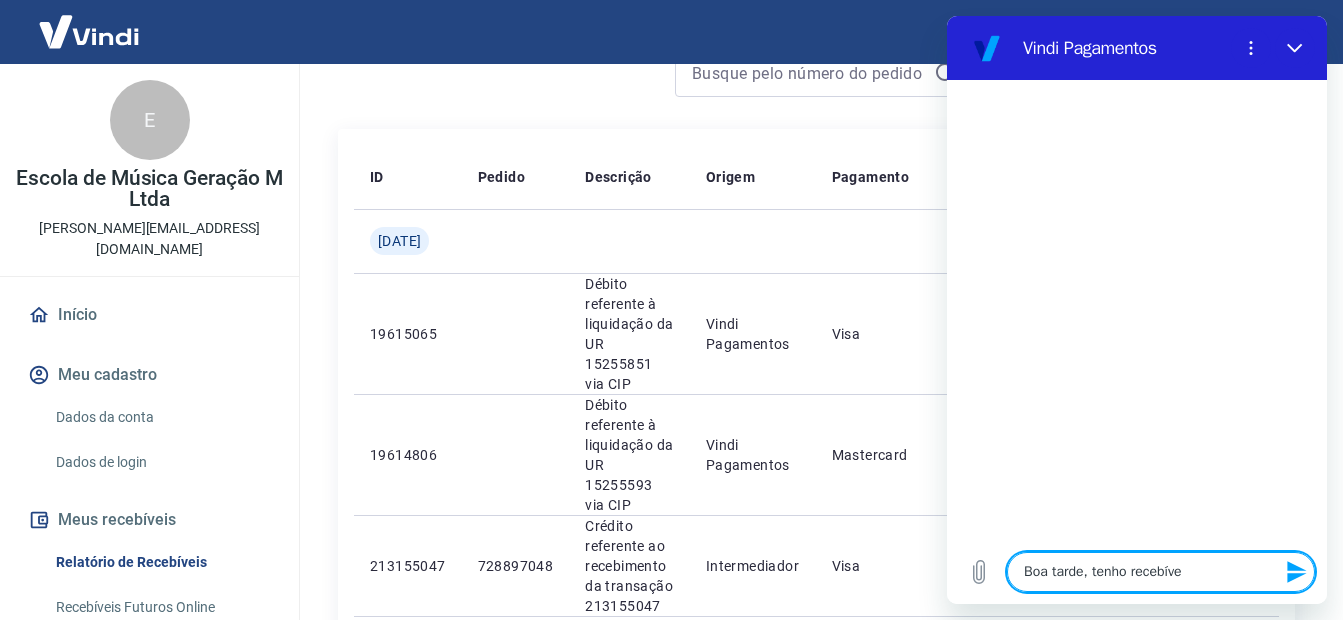 type on "Boa tarde, tenho recebívei" 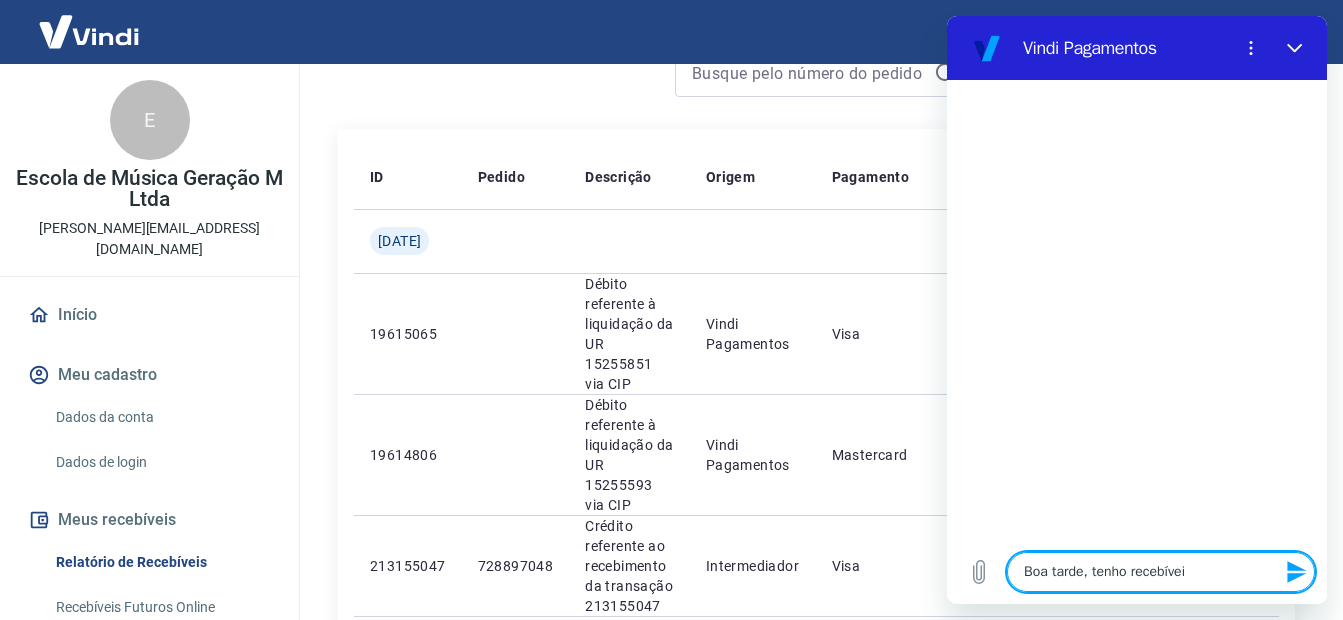 type on "Boa tarde, tenho recebíveis" 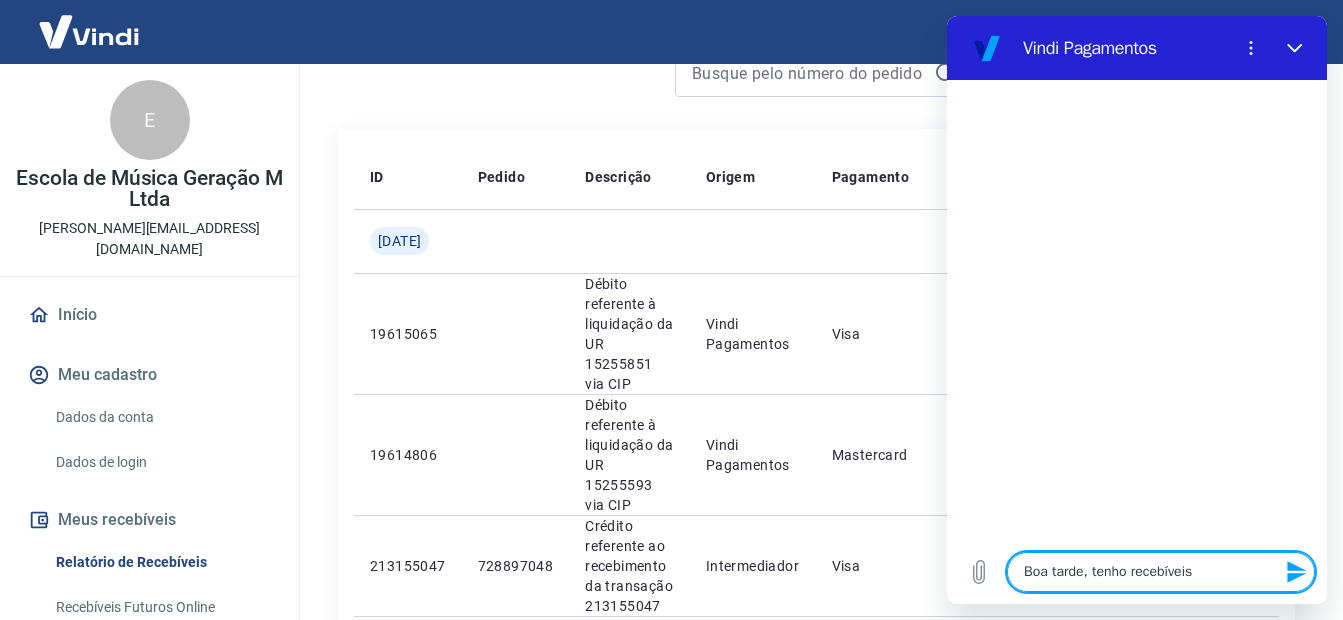 type on "Boa tarde, tenho recebíveis" 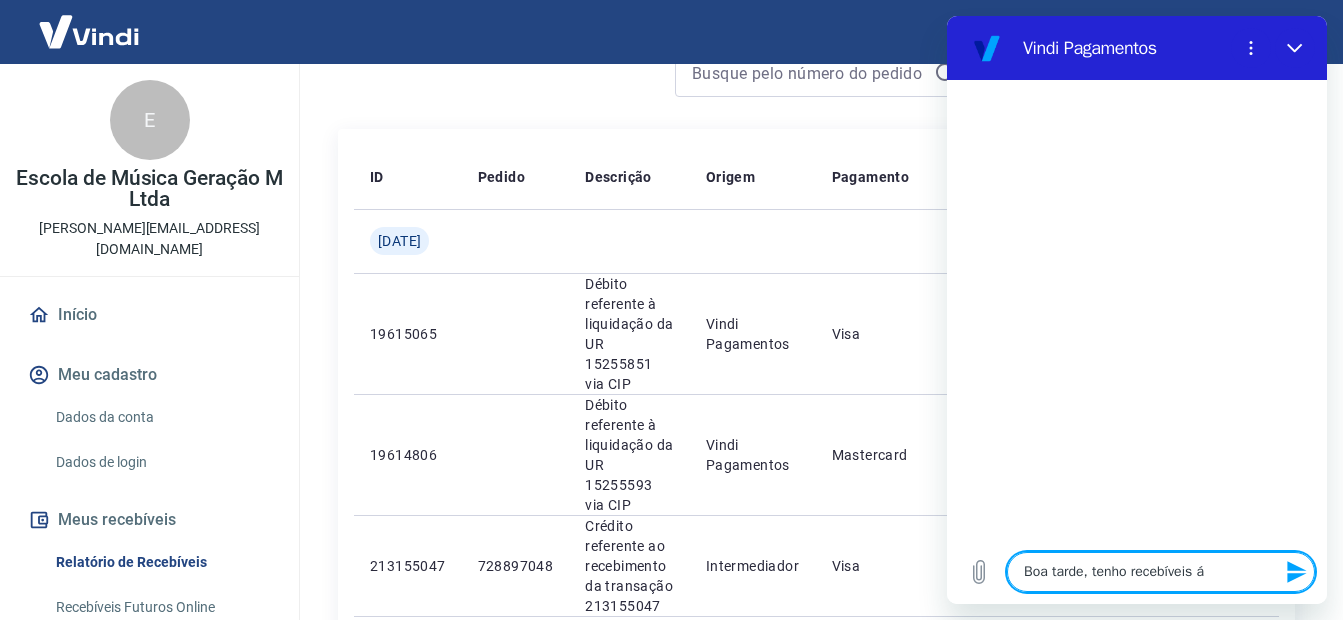 type on "Boa tarde, tenho recebíveis ár" 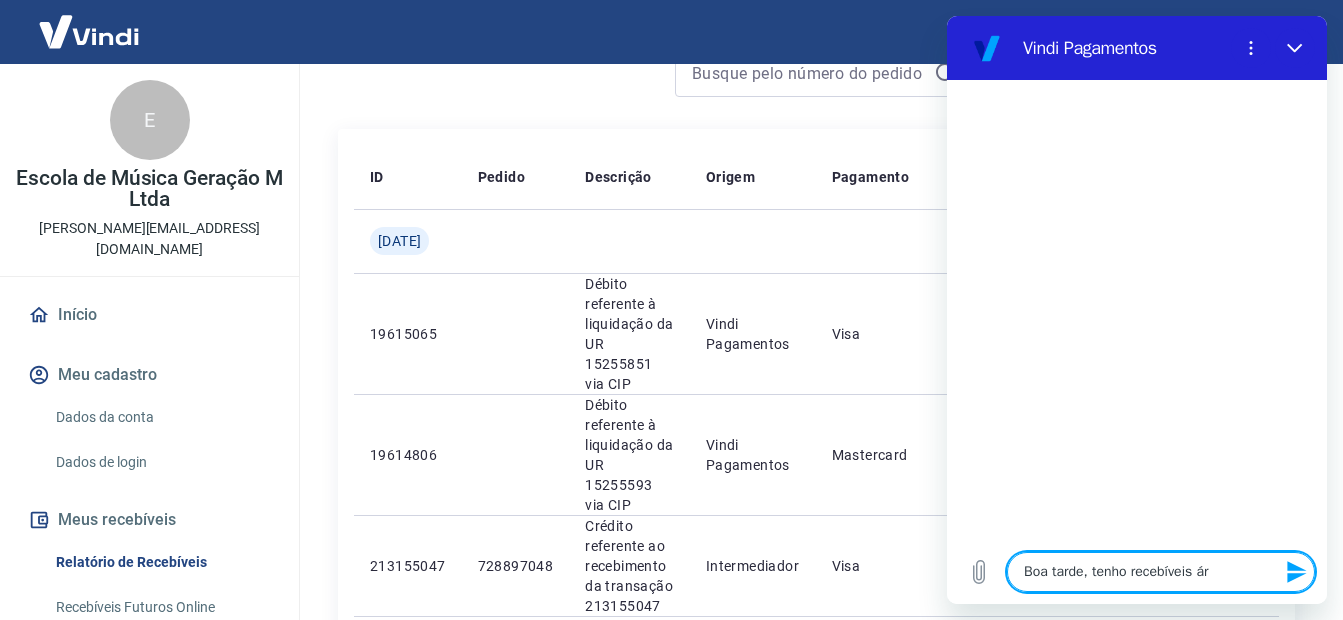 type on "Boa tarde, tenho recebíveis ára" 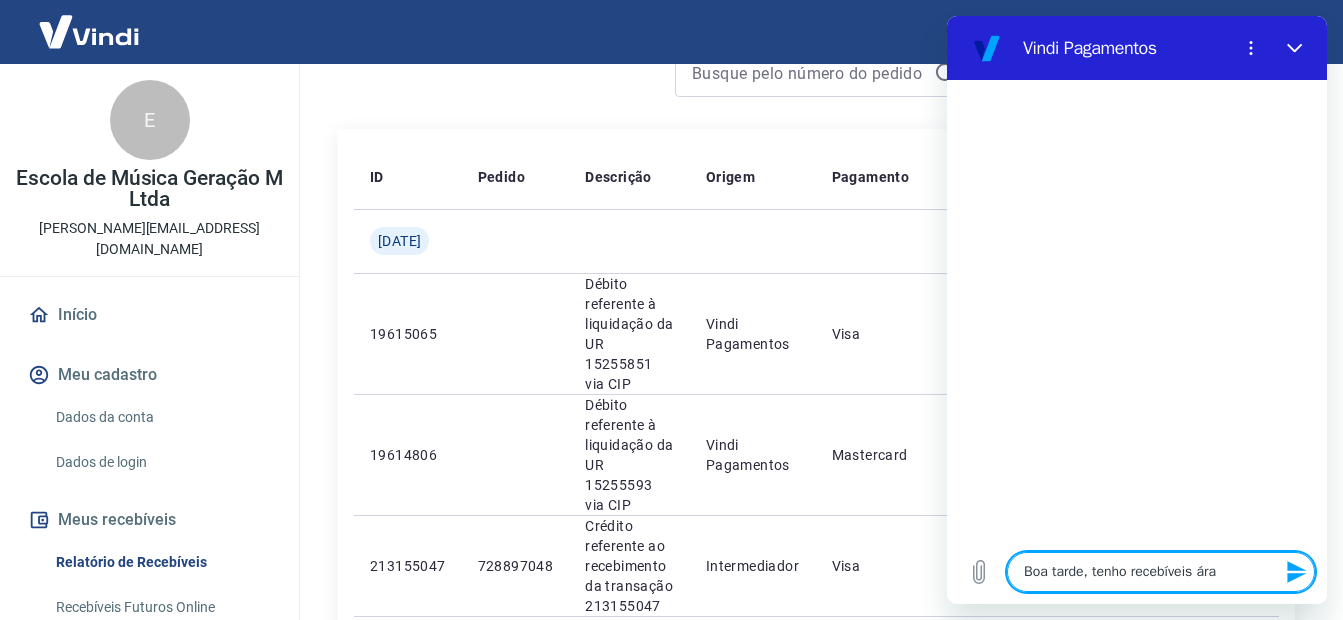 type on "Boa tarde, tenho recebíveis ára" 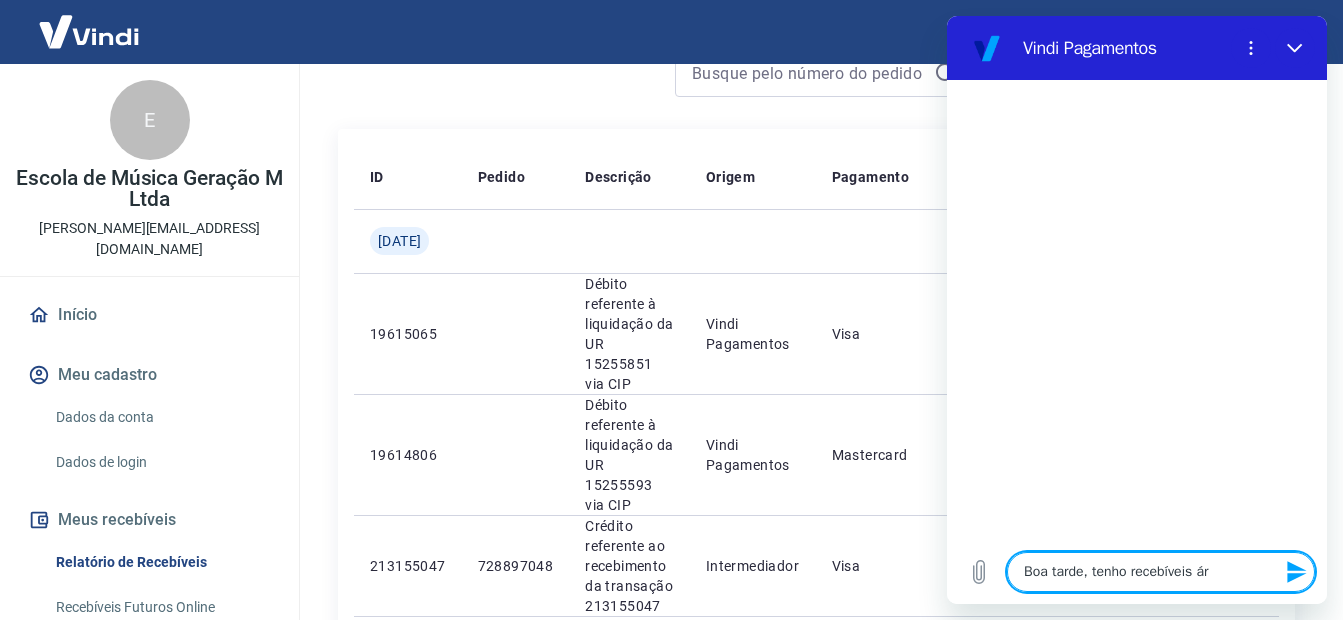 type on "Boa tarde, tenho recebíveis á" 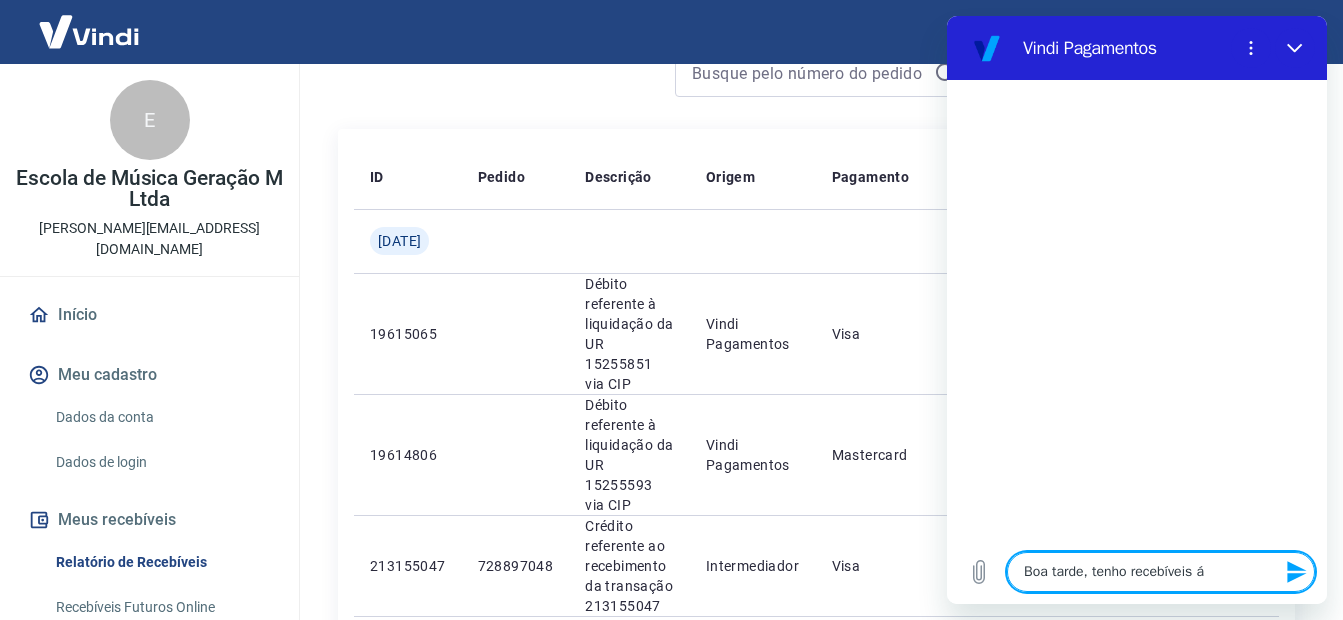 type on "Boa tarde, tenho recebíveis" 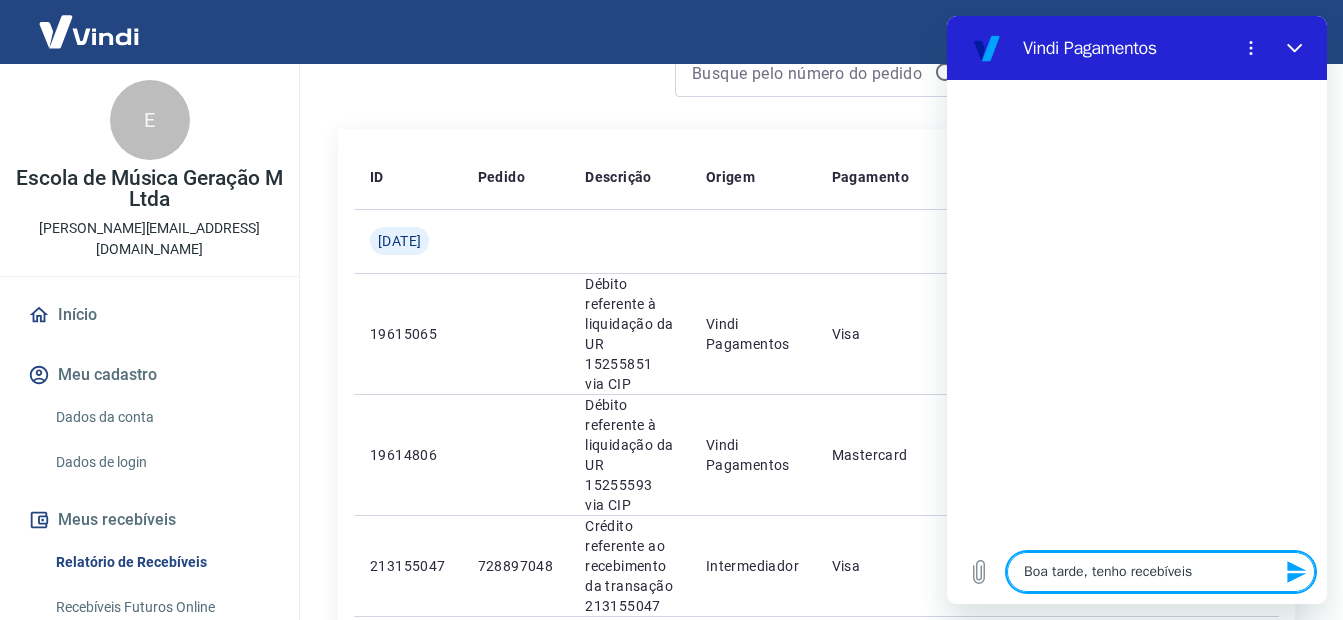 type on "Boa tarde, tenho recebíveis" 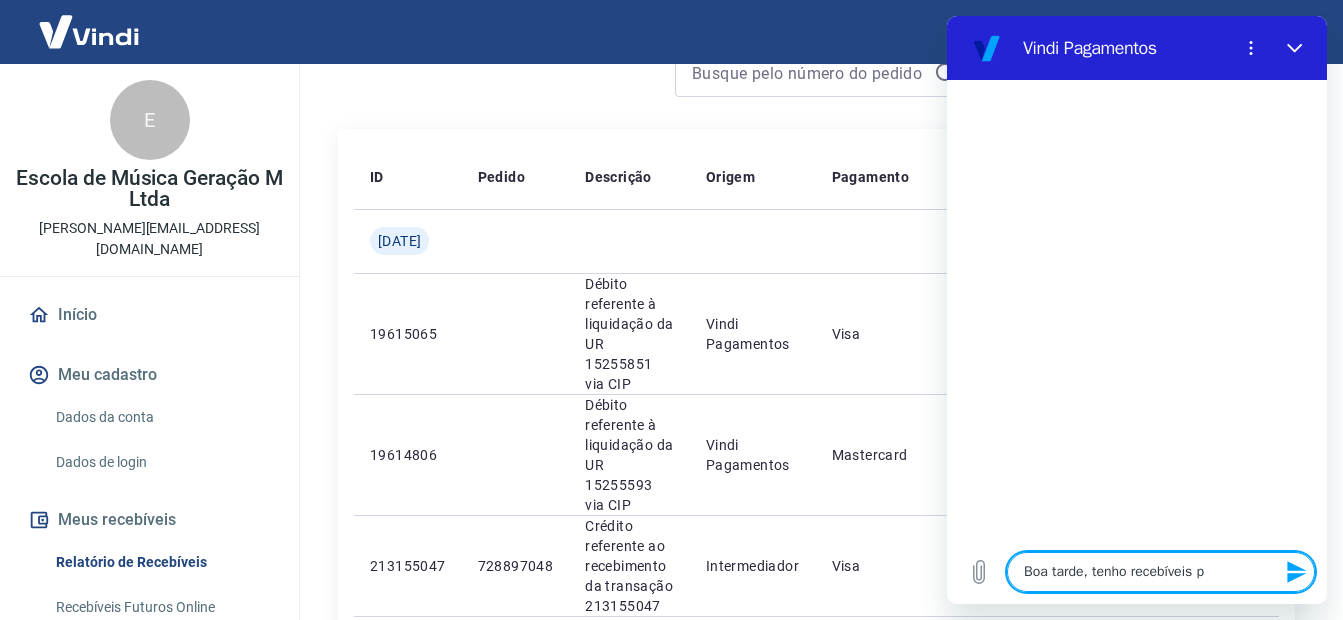 type on "Boa tarde, tenho recebíveis pa" 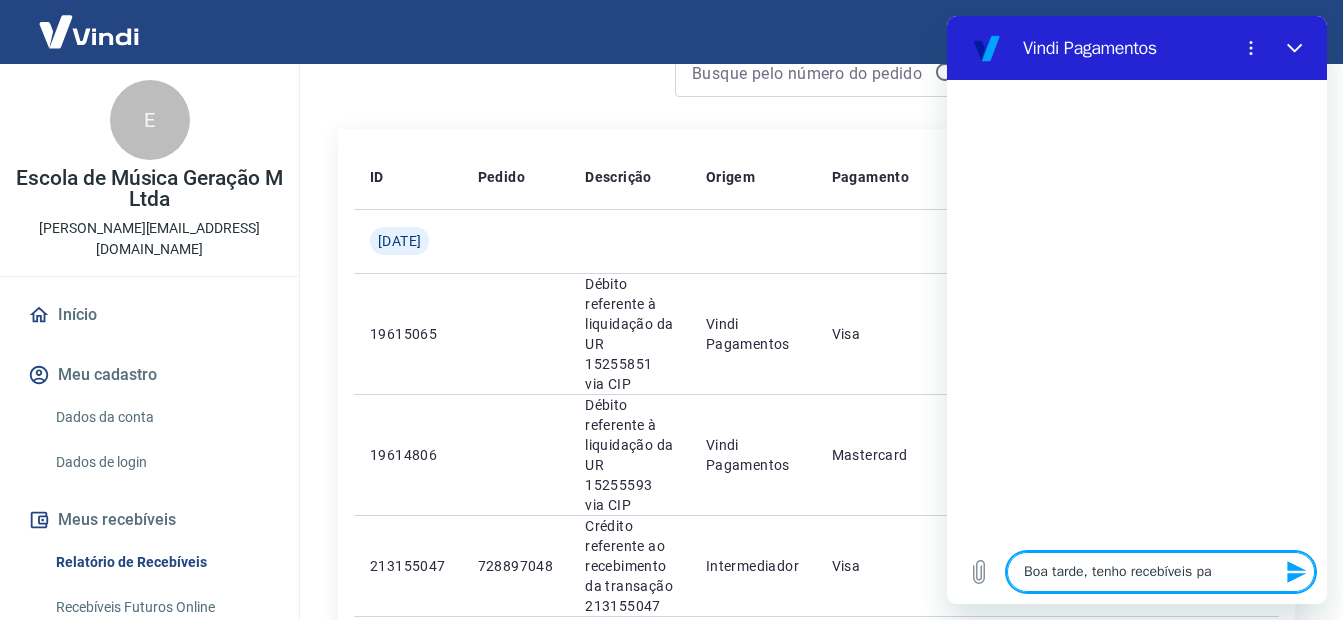 type on "x" 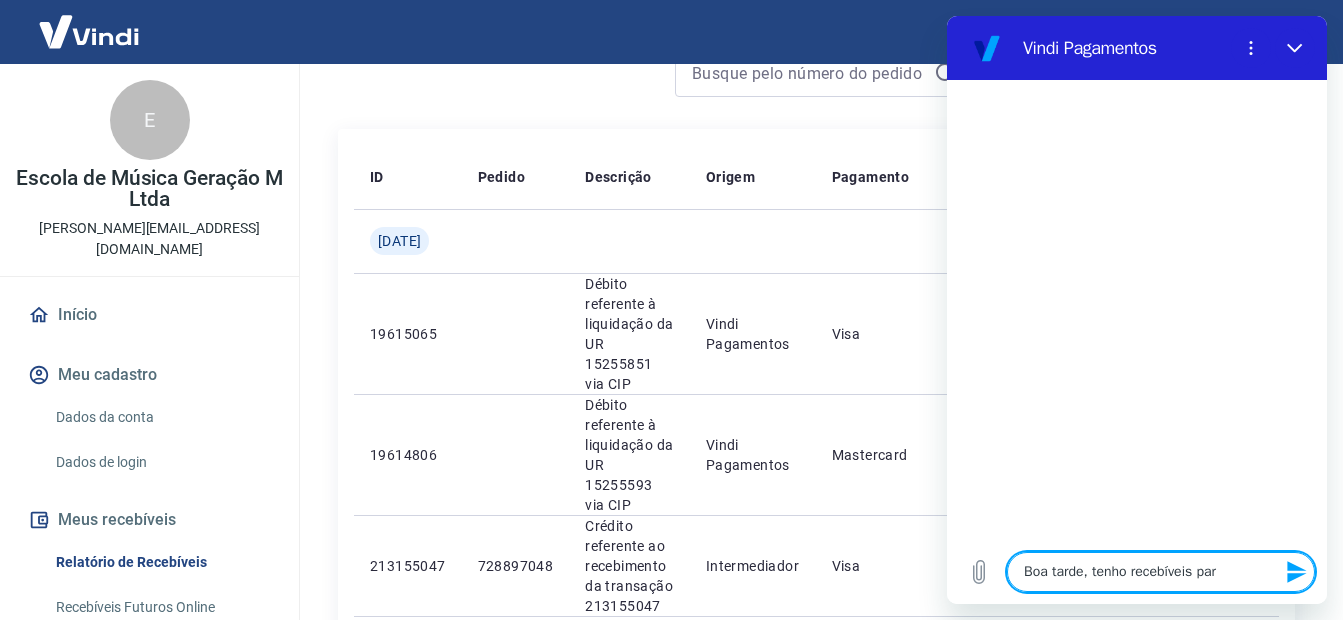 type on "Boa tarde, tenho recebíveis para" 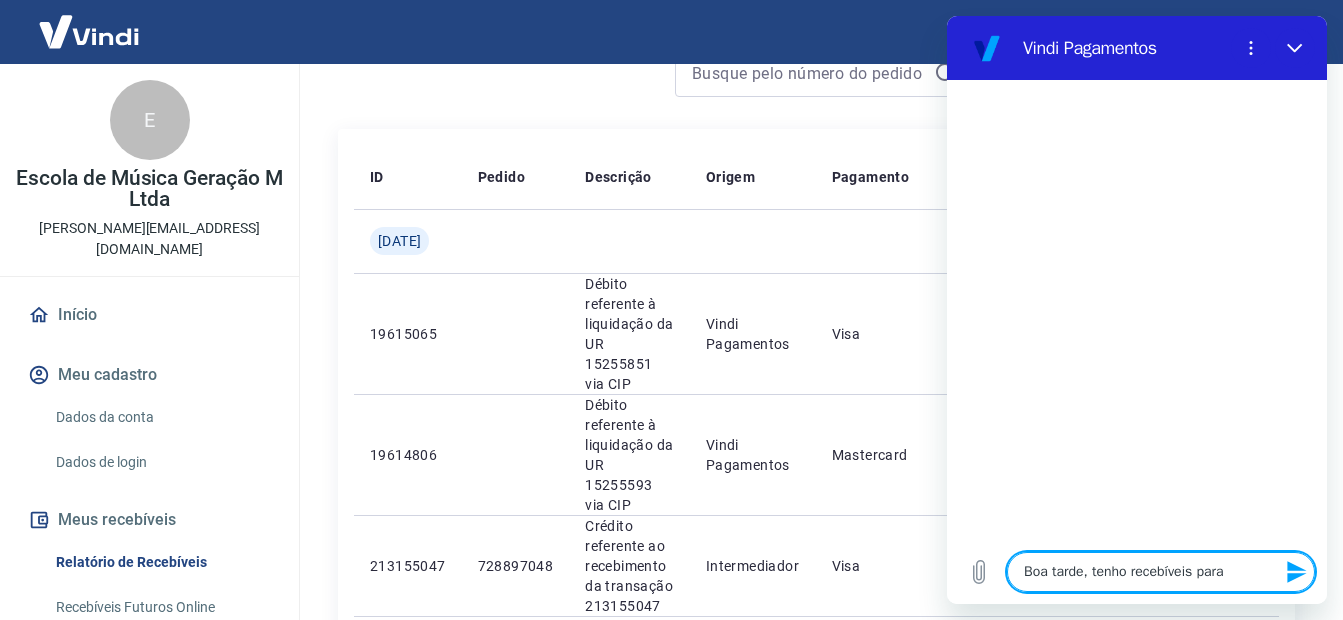 type on "Boa tarde, tenho recebíveis para" 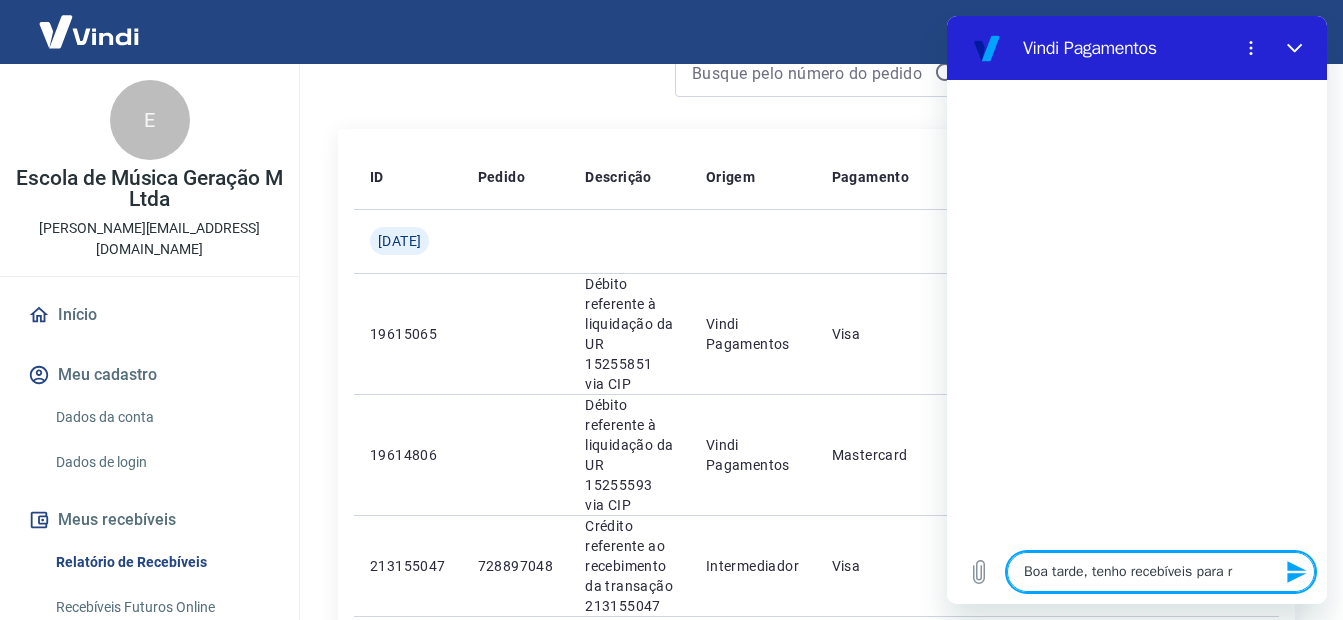 type on "Boa tarde, tenho recebíveis para re" 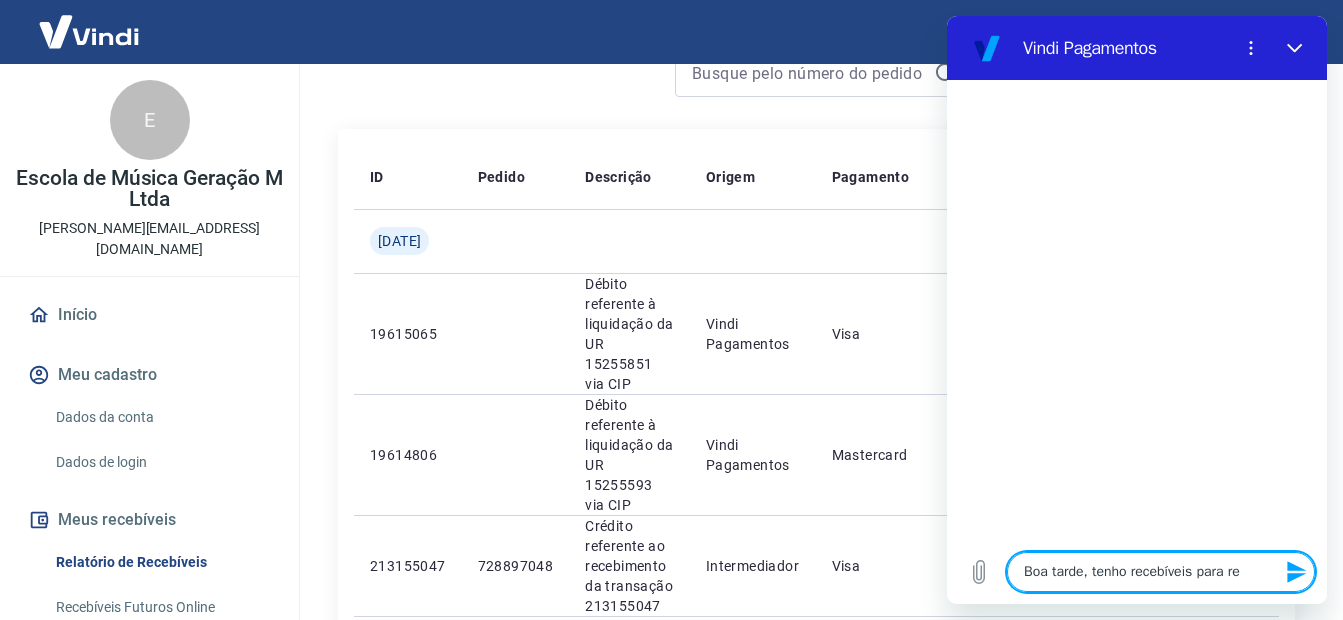 type on "x" 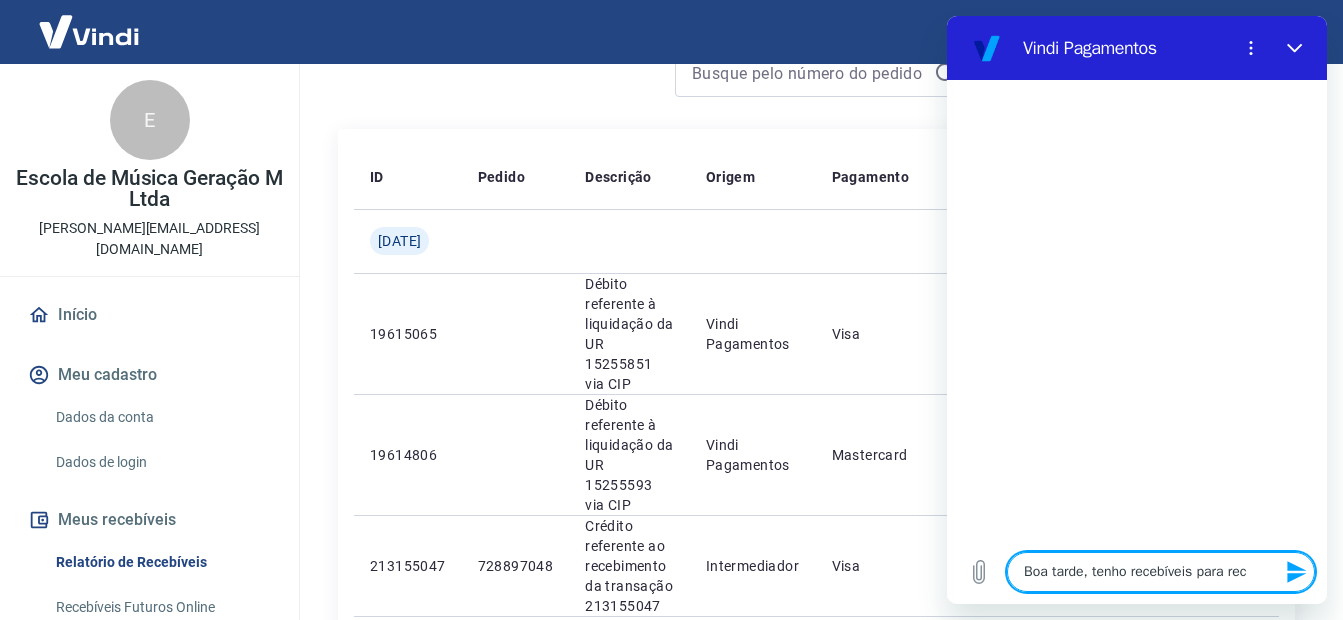 type on "Boa tarde, tenho recebíveis para rece" 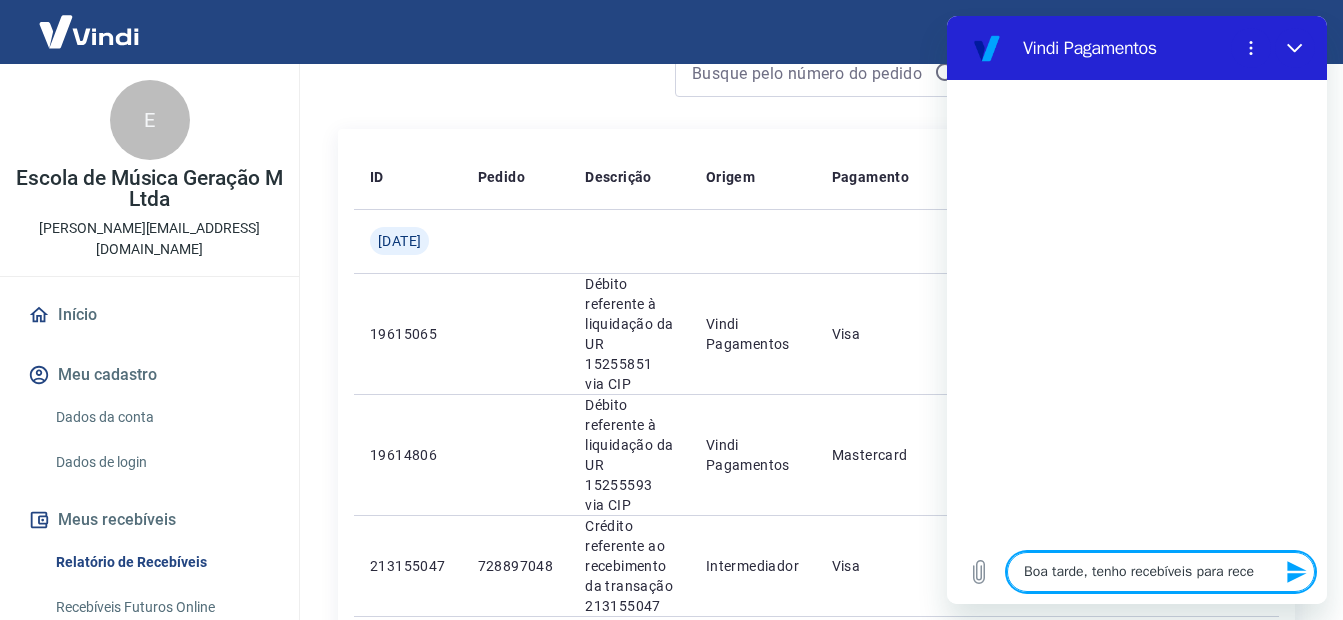 type on "Boa tarde, tenho recebíveis para receb" 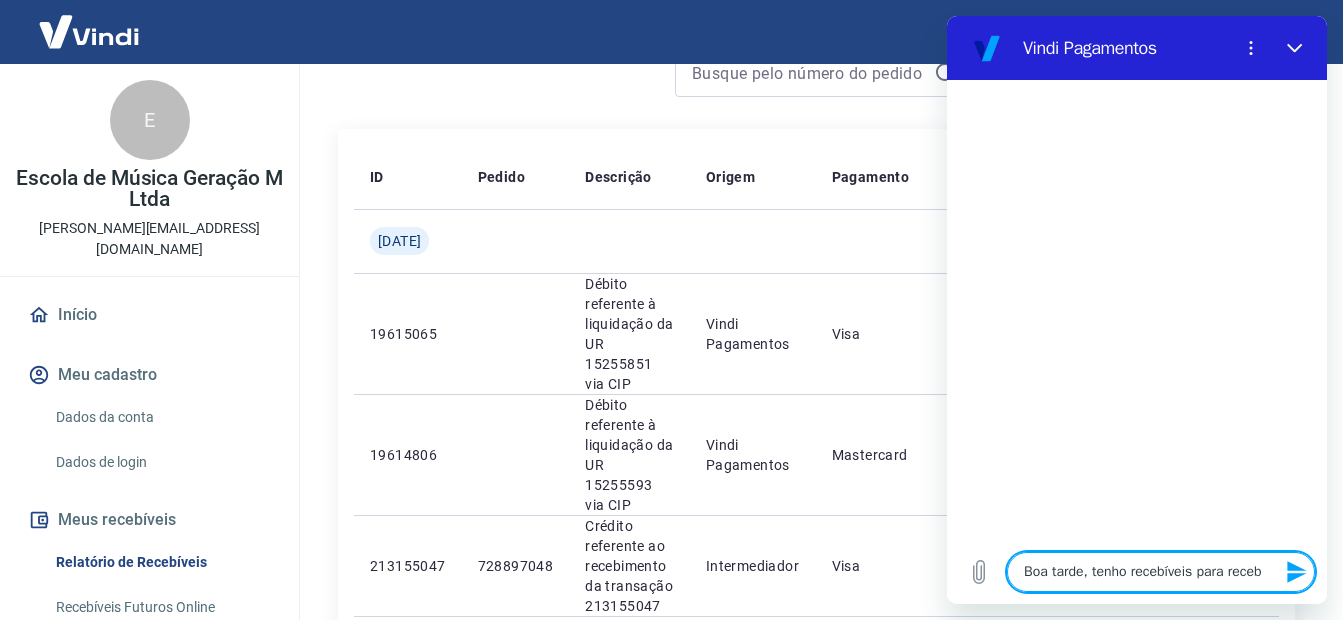 type on "Boa tarde, tenho recebíveis para recebe" 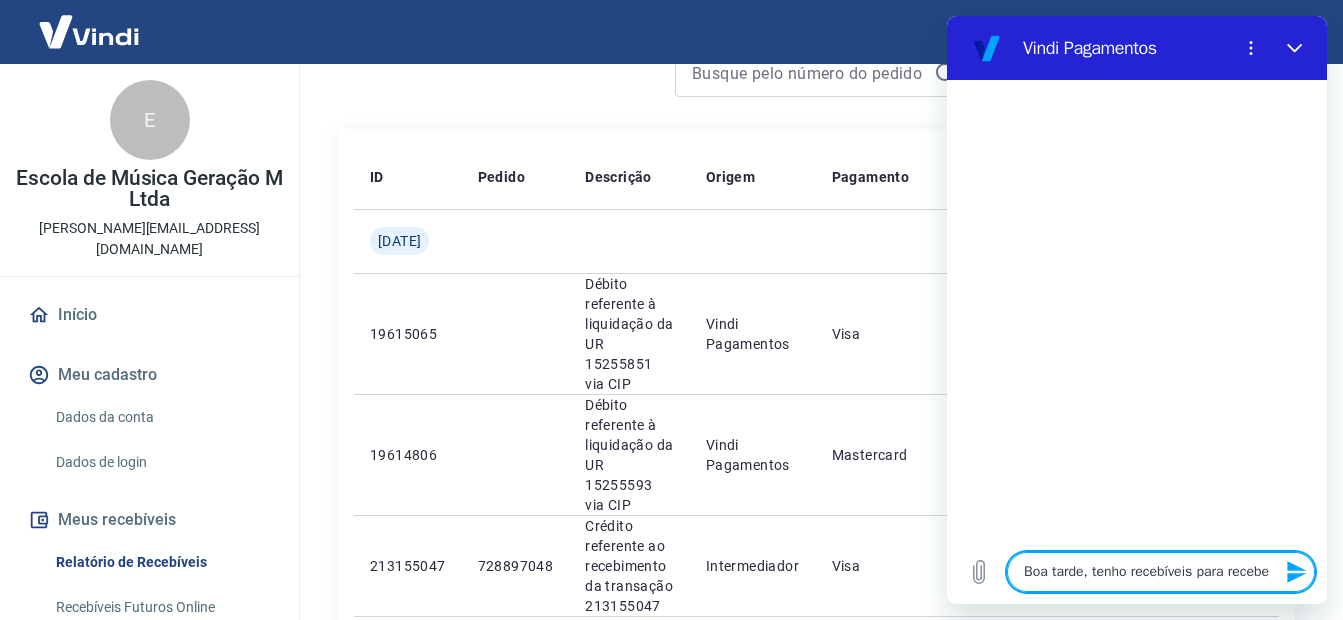 type on "Boa tarde, tenho recebíveis para receber" 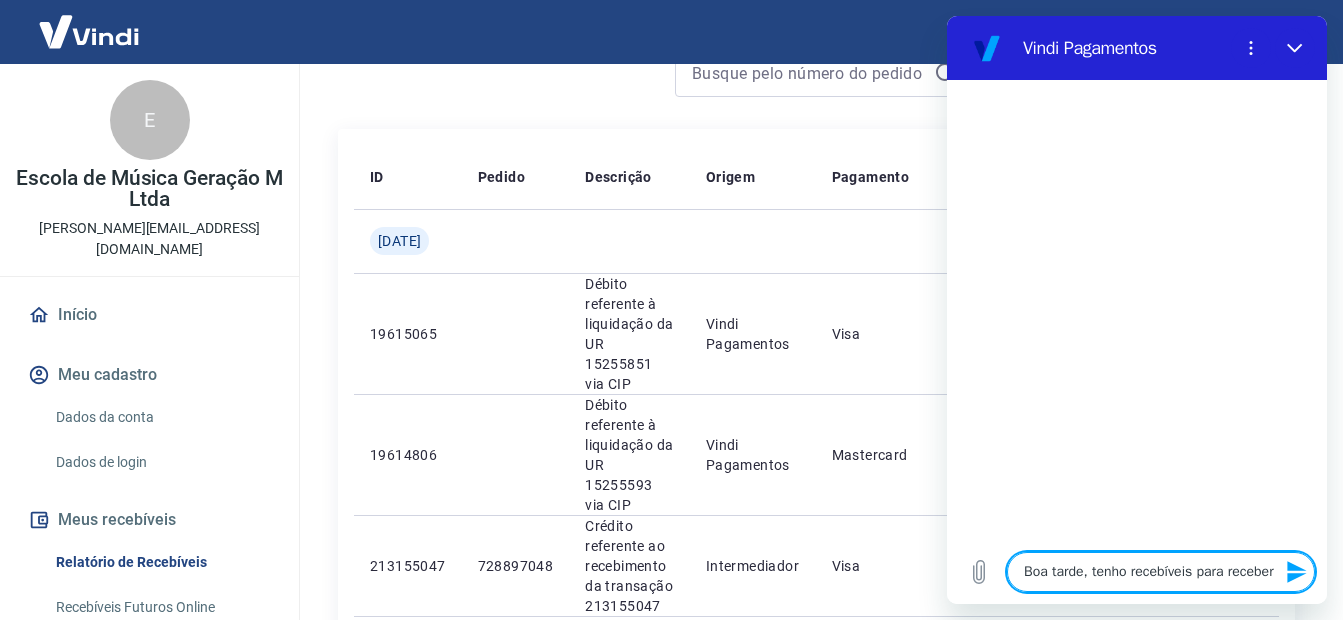 type on "Boa tarde, tenho recebíveis para receber" 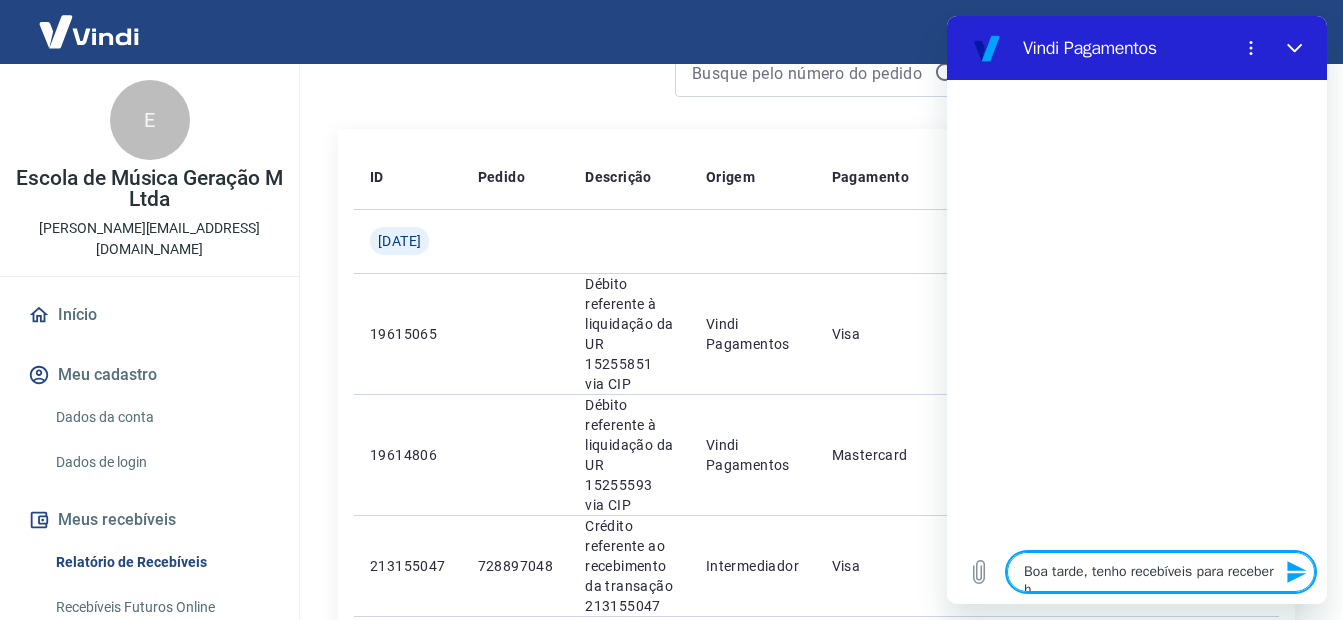type on "Boa tarde, tenho recebíveis para receber ho" 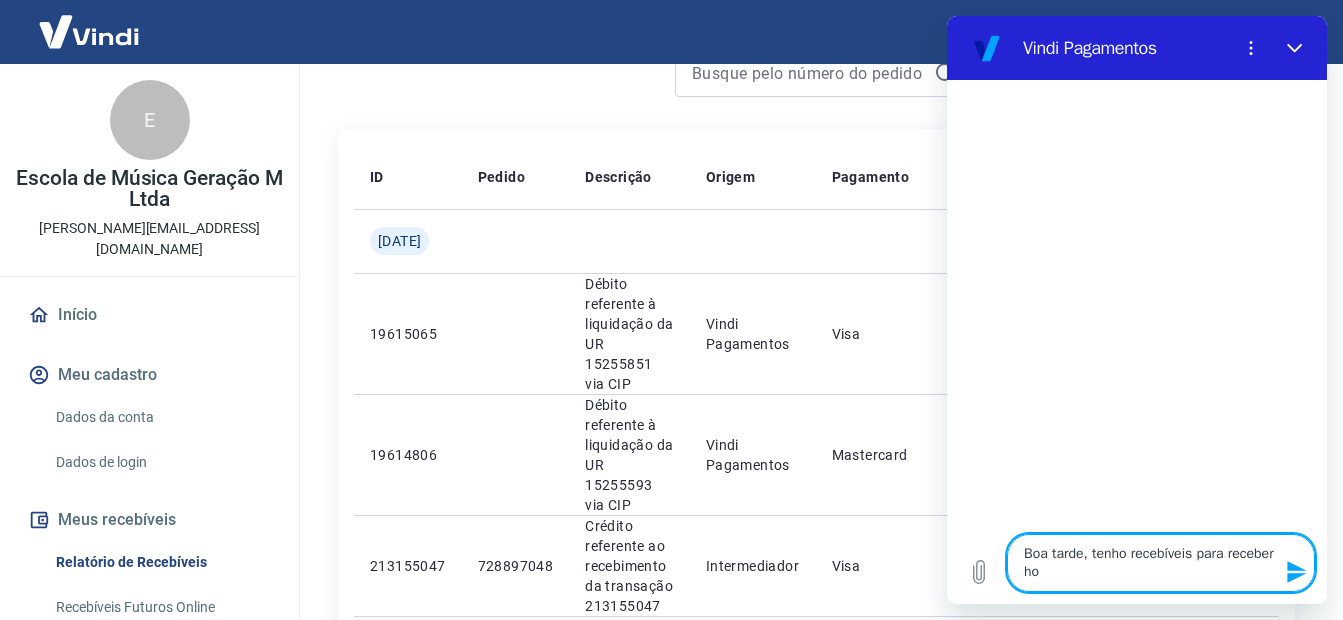 type on "Boa tarde, tenho recebíveis para receber hoj" 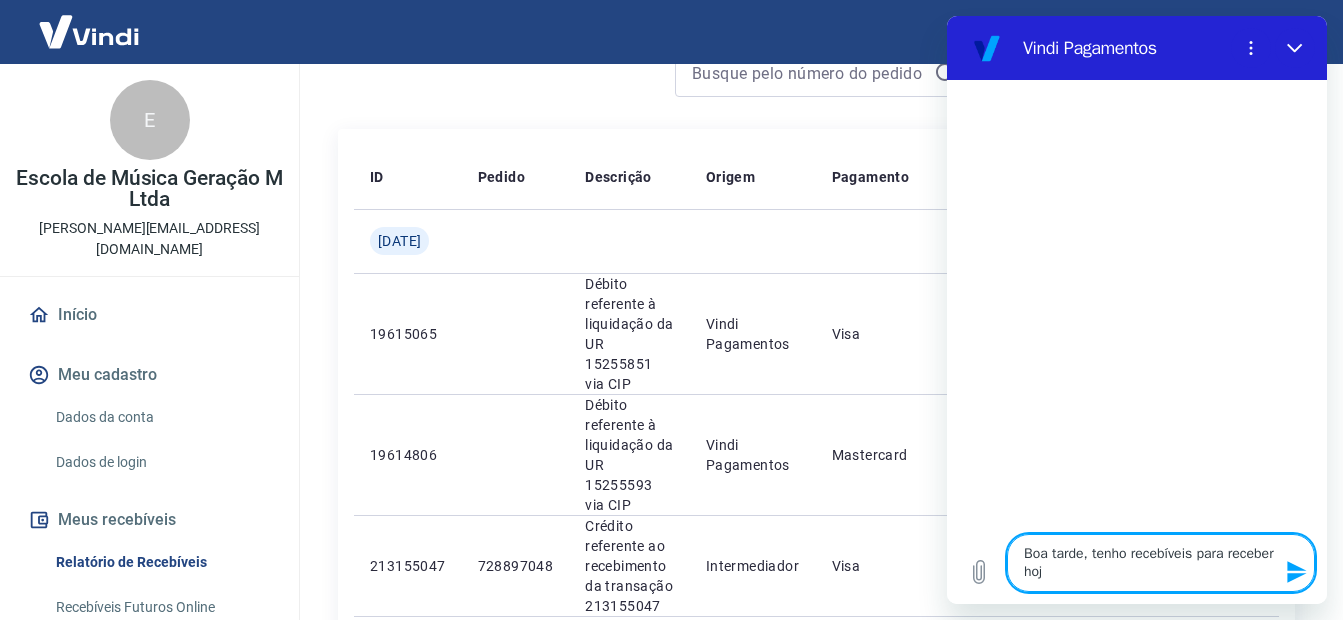 type on "x" 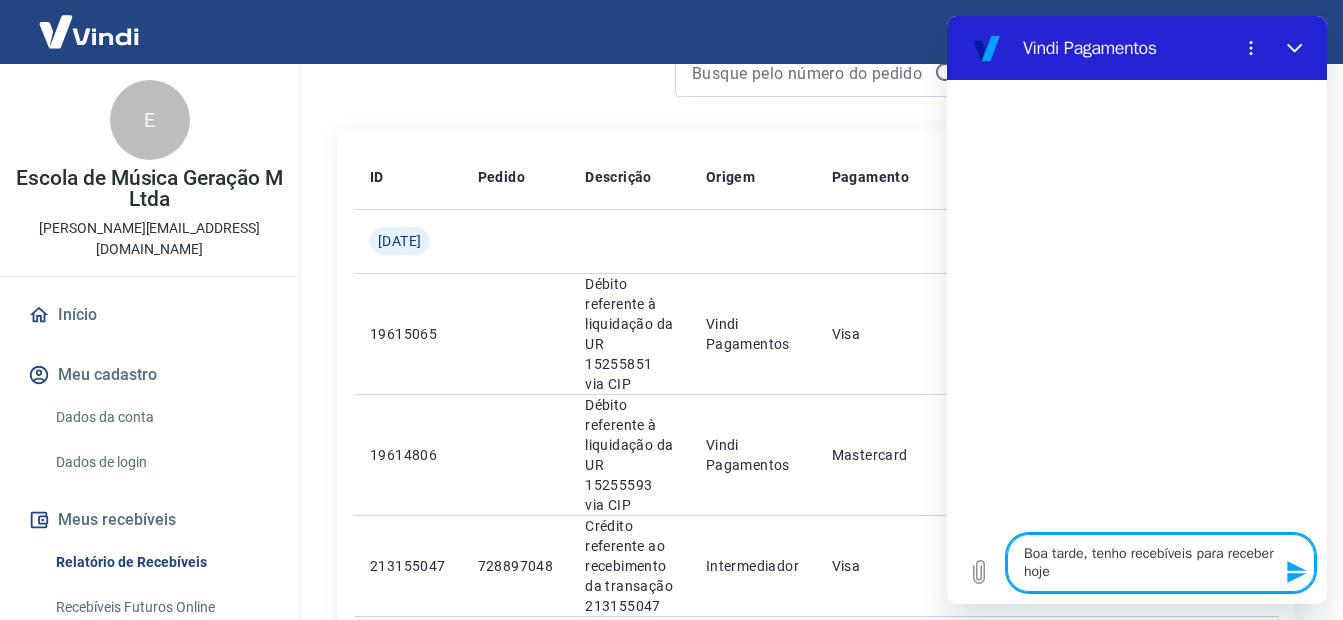 type on "Boa tarde, tenho recebíveis para receber hoje" 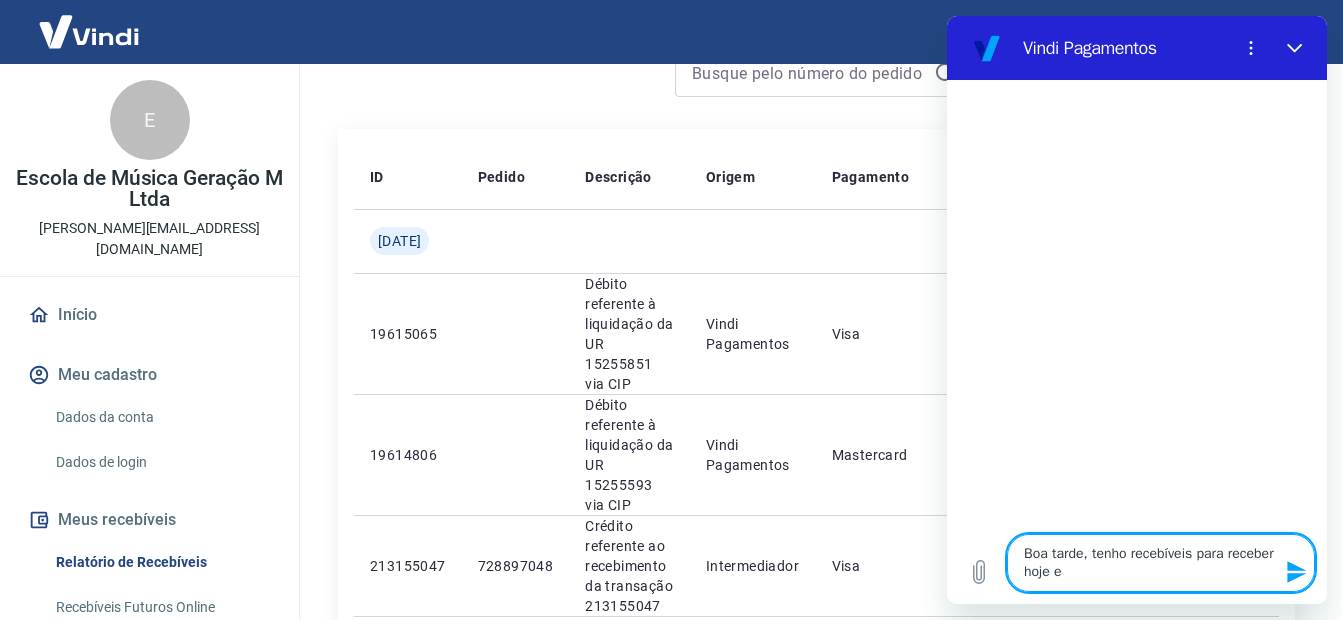 type on "Boa tarde, tenho recebíveis para receber hoje e" 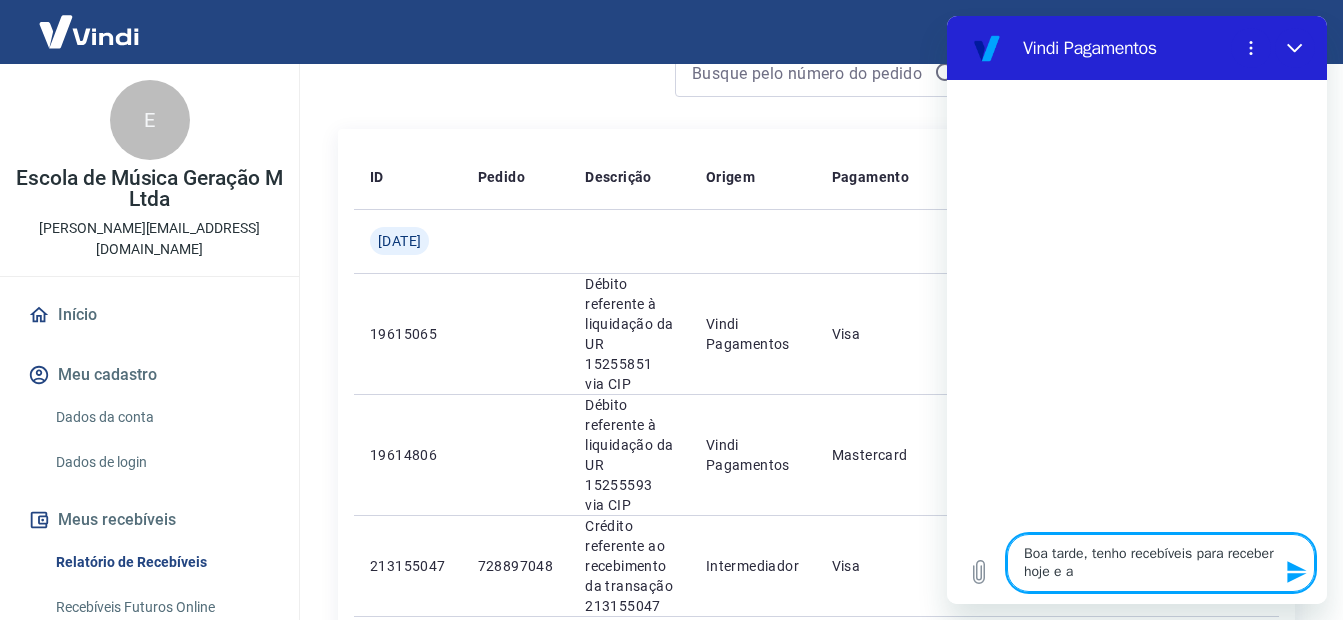 type on "Boa tarde, tenho recebíveis para receber hoje e at" 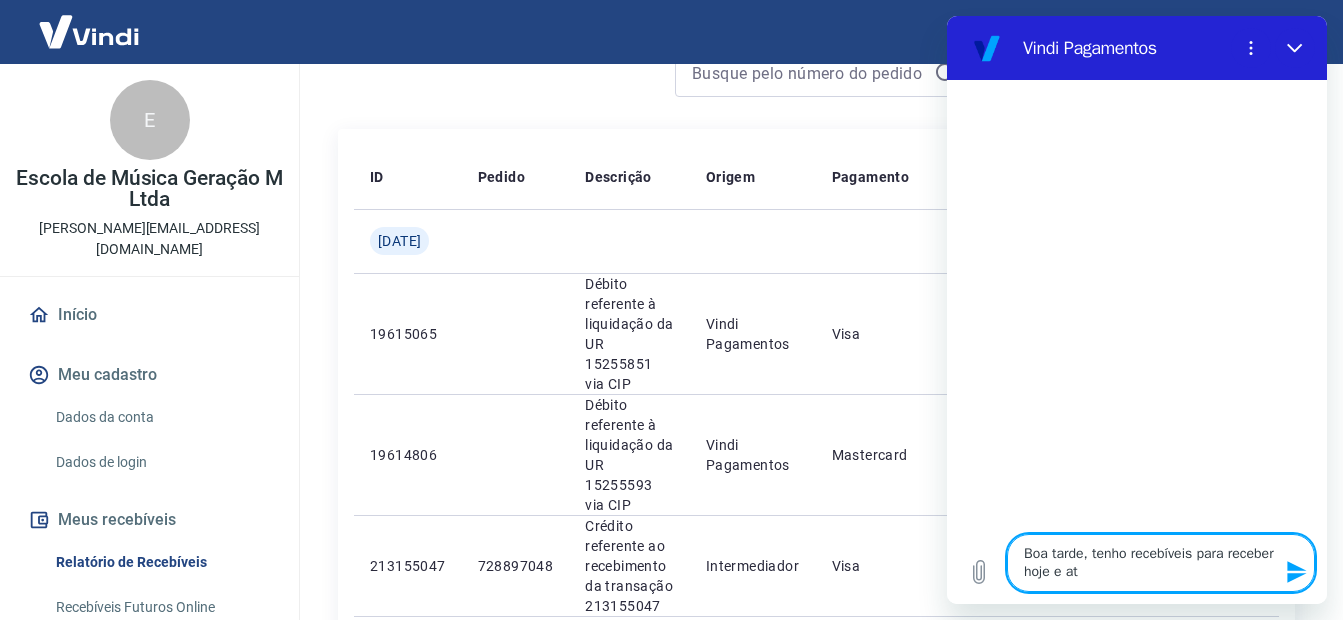 type on "Boa tarde, tenho recebíveis para receber hoje e até" 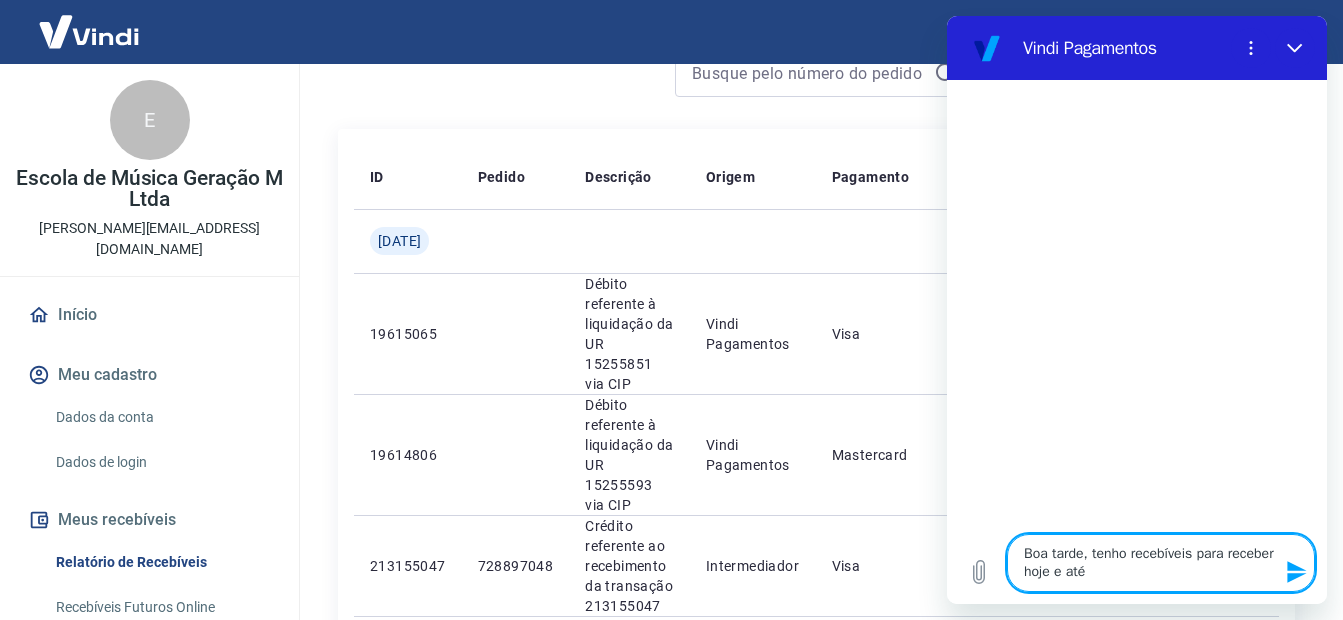 type on "Boa tarde, tenho recebíveis para receber hoje e até" 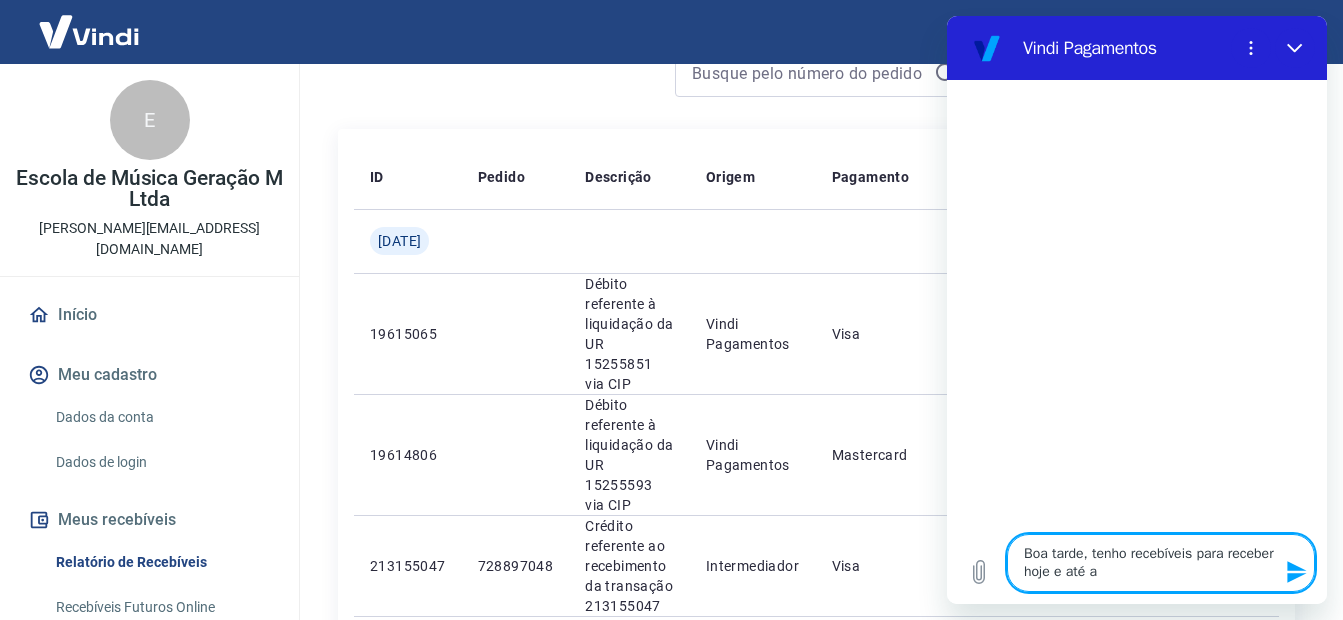 type on "Boa tarde, tenho recebíveis para receber hoje e até ag" 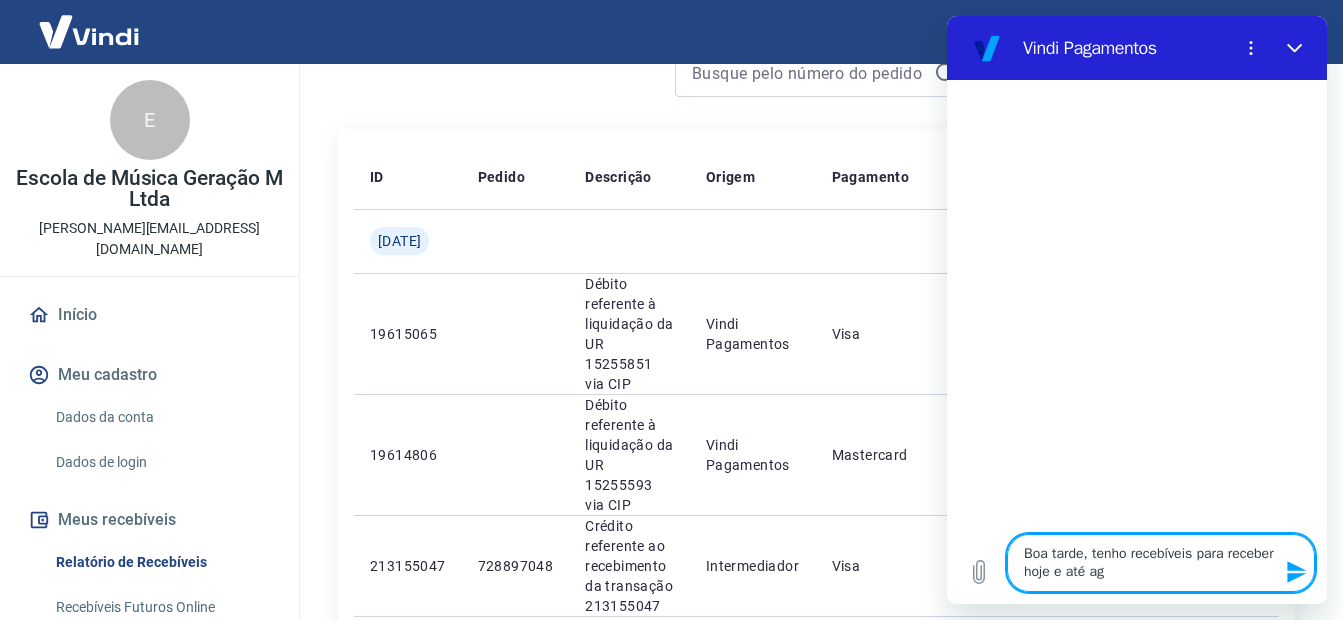 type on "Boa tarde, tenho recebíveis para receber hoje e até ago" 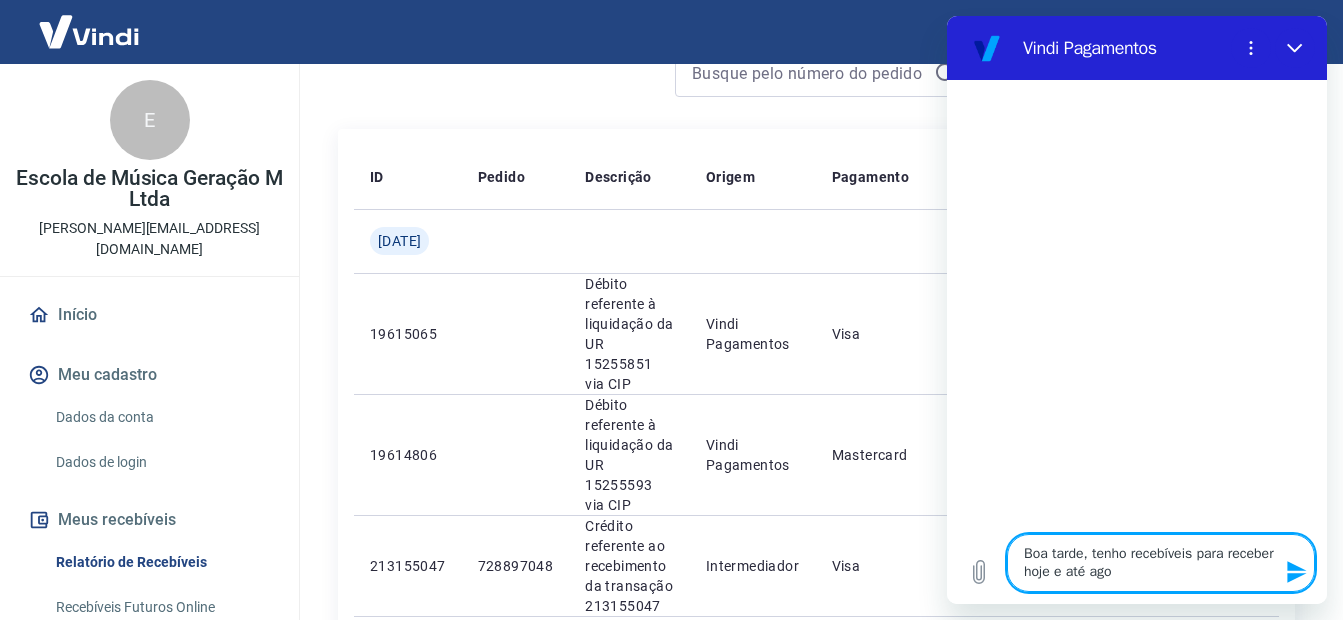 type on "x" 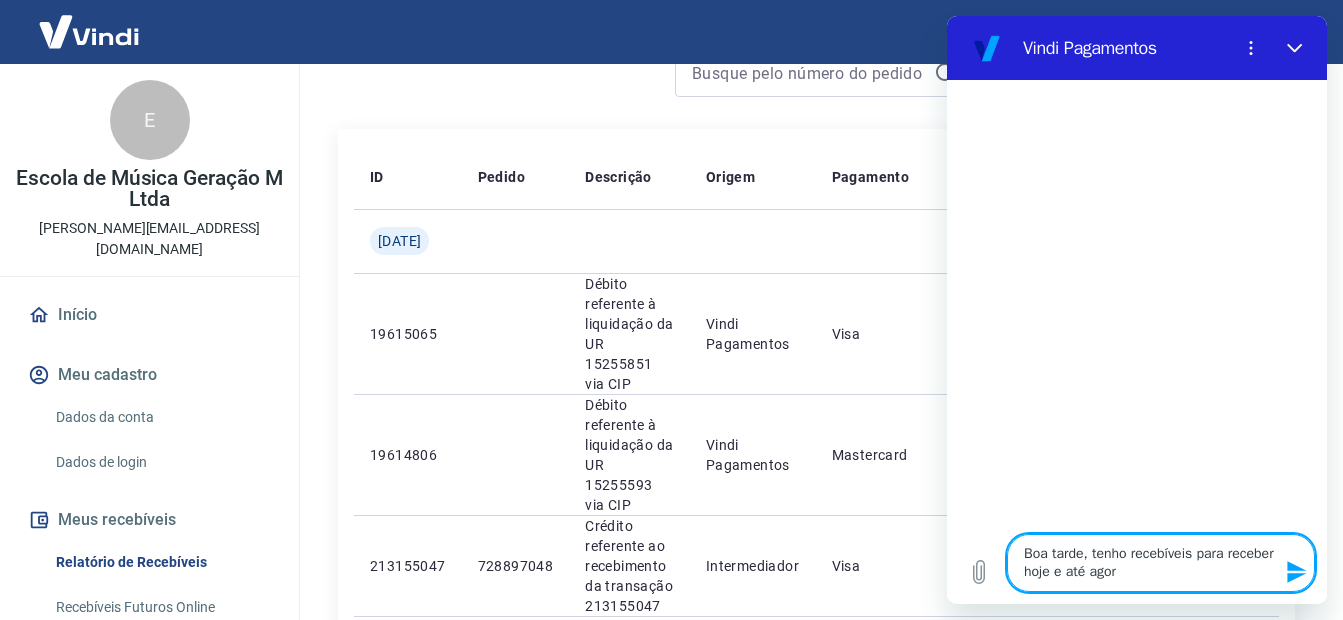 type on "Boa tarde, tenho recebíveis para receber hoje e até agora" 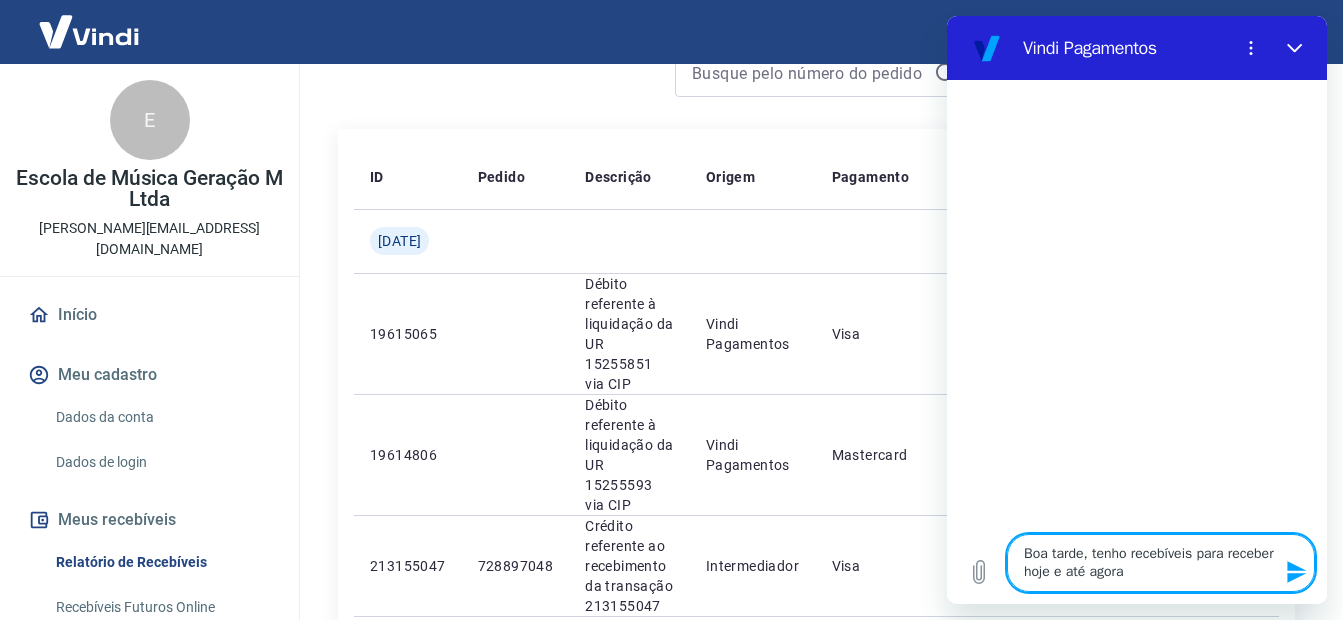 type on "Boa tarde, tenho recebíveis para receber hoje e até agora" 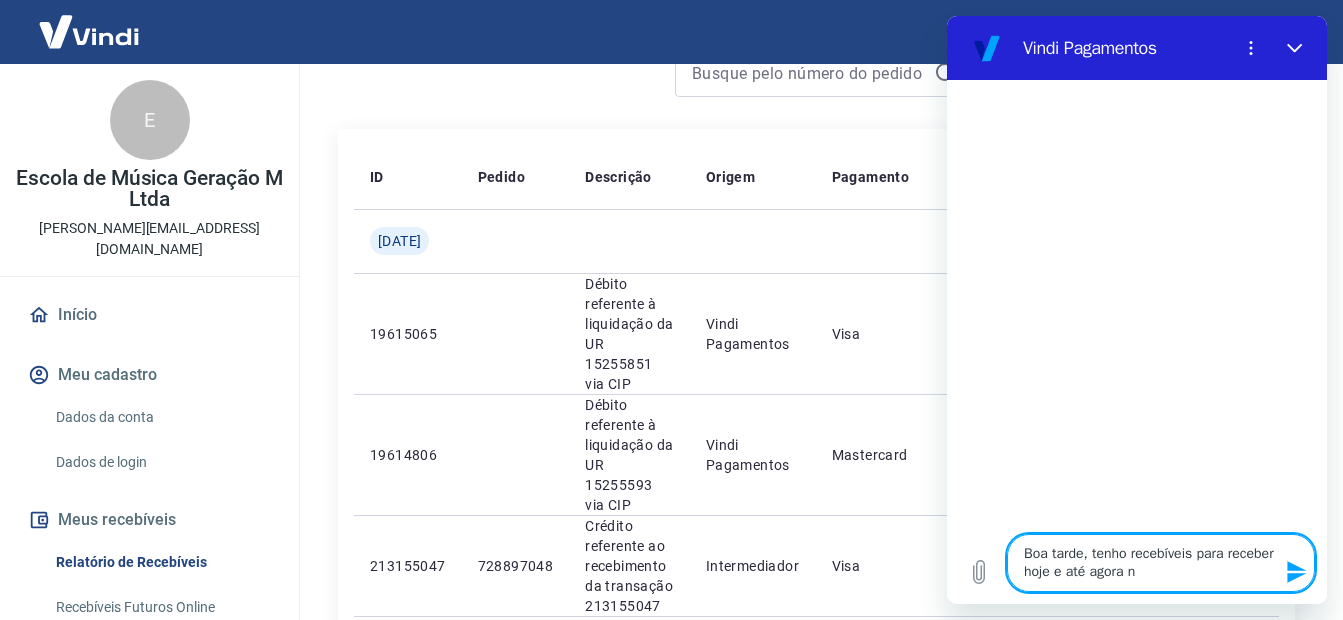 type 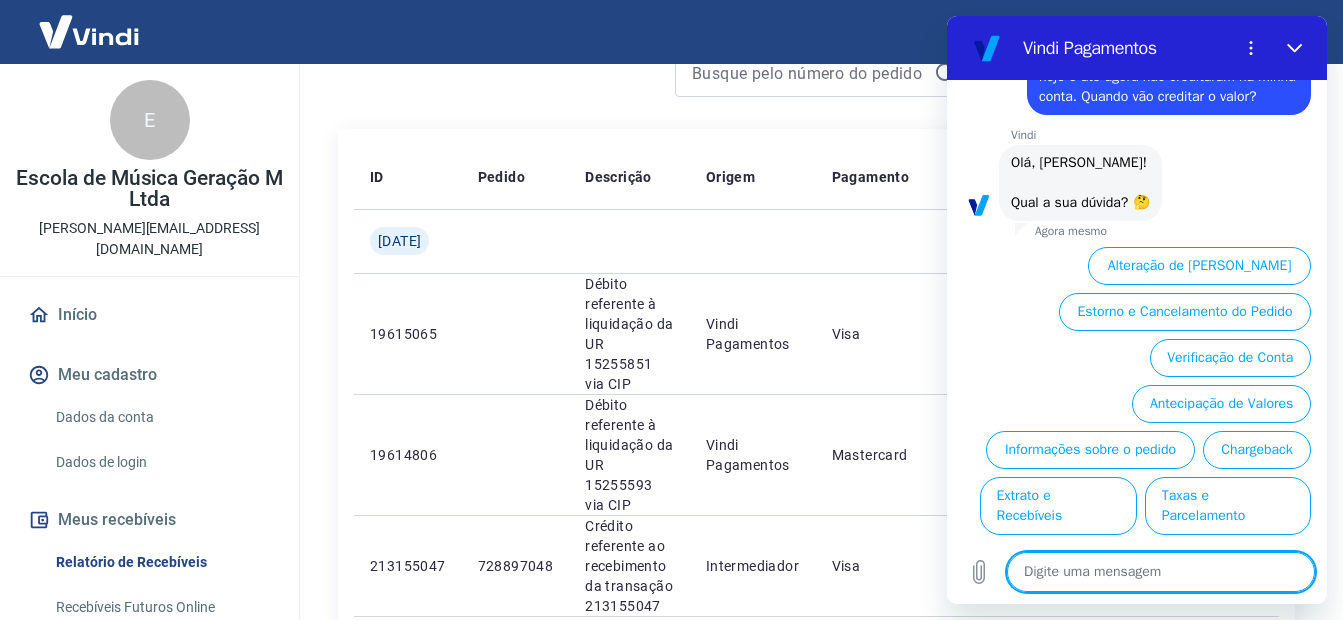 scroll, scrollTop: 127, scrollLeft: 0, axis: vertical 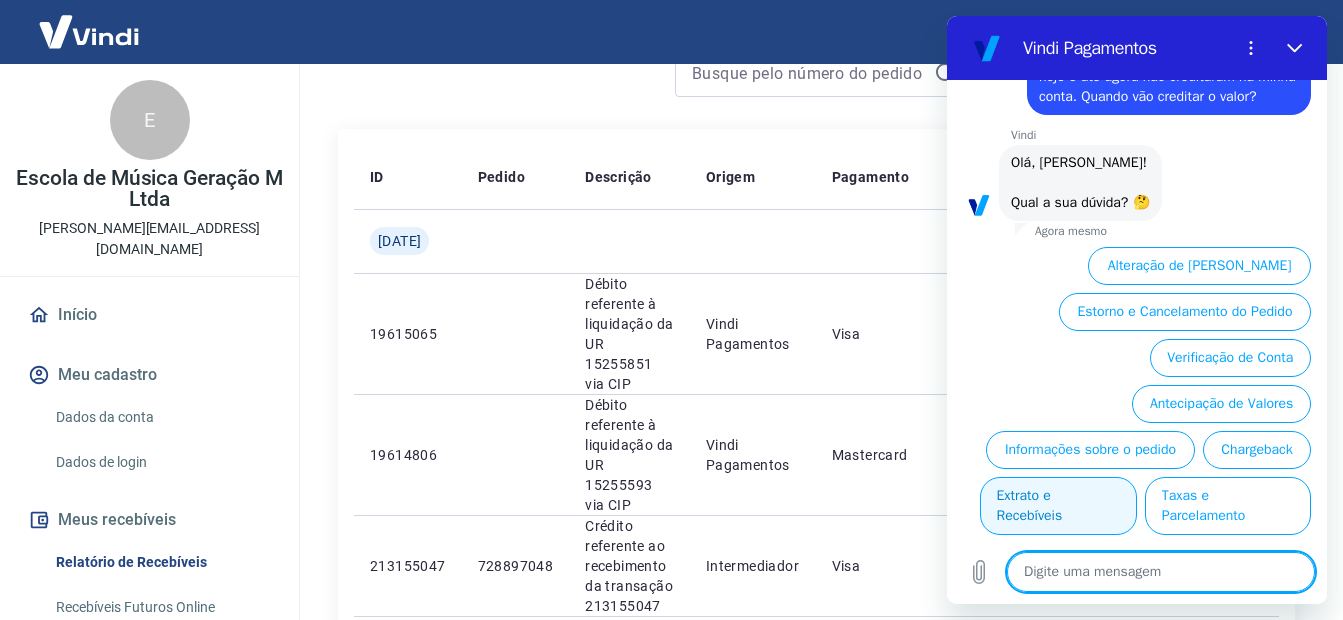 click on "Extrato e Recebíveis" at bounding box center [1058, 506] 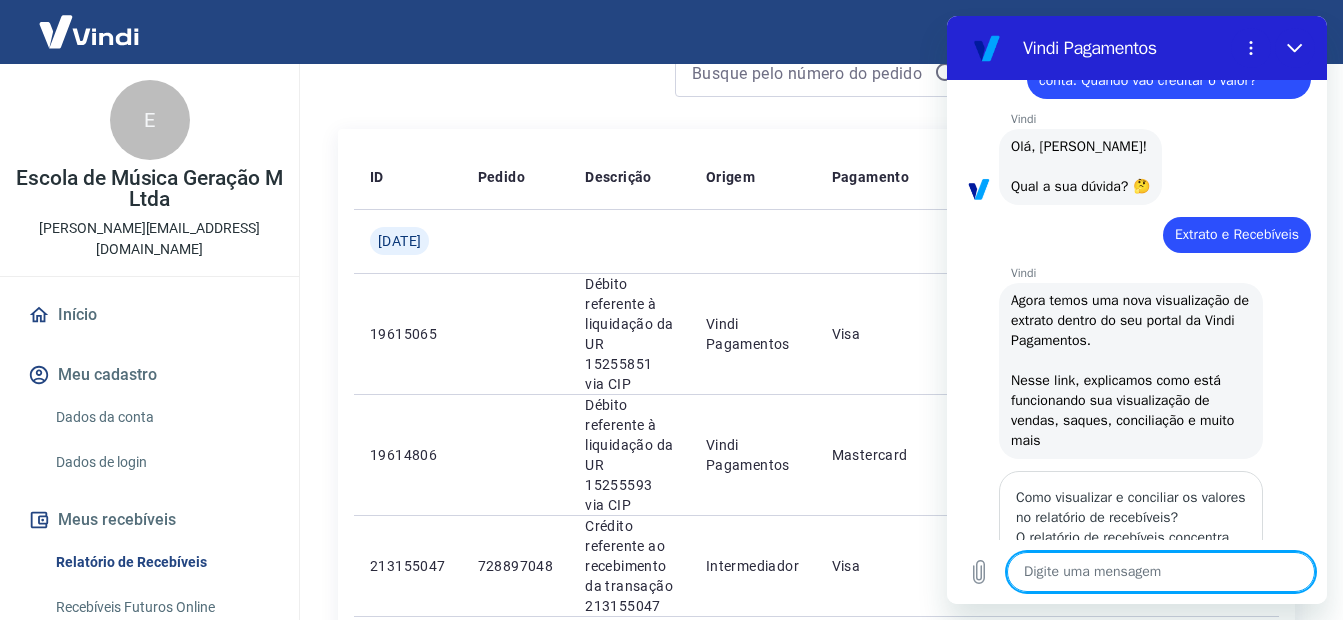 scroll, scrollTop: 397, scrollLeft: 0, axis: vertical 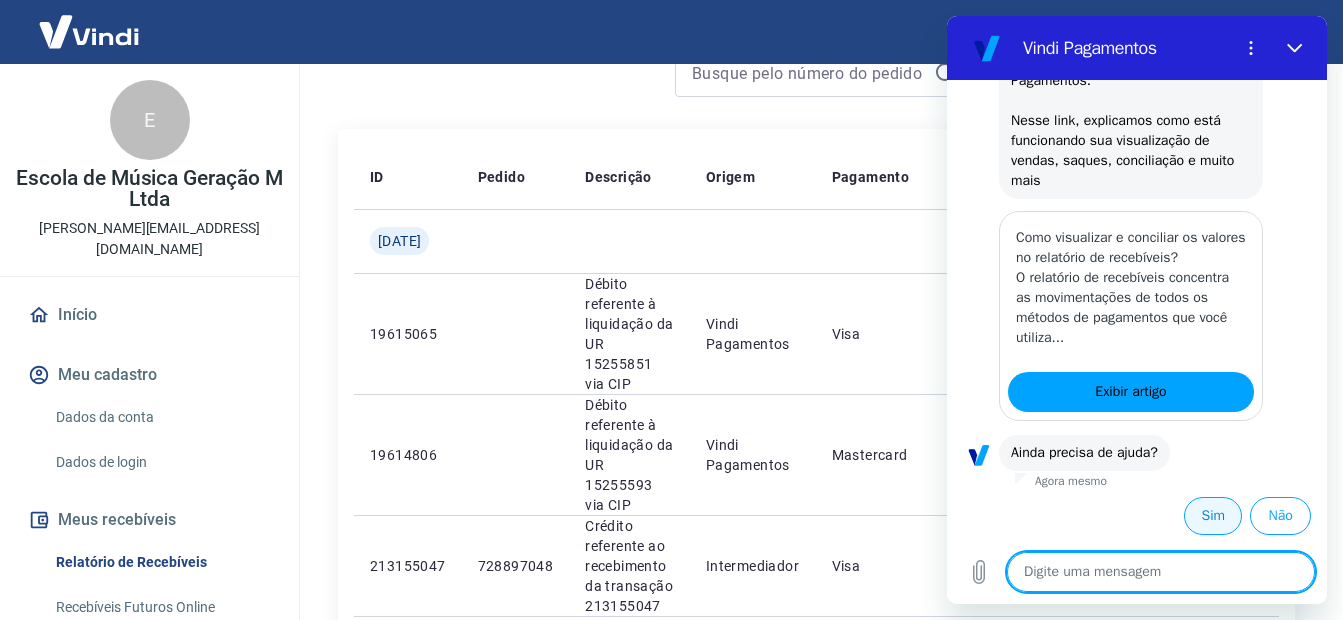click on "Sim" at bounding box center (1213, 516) 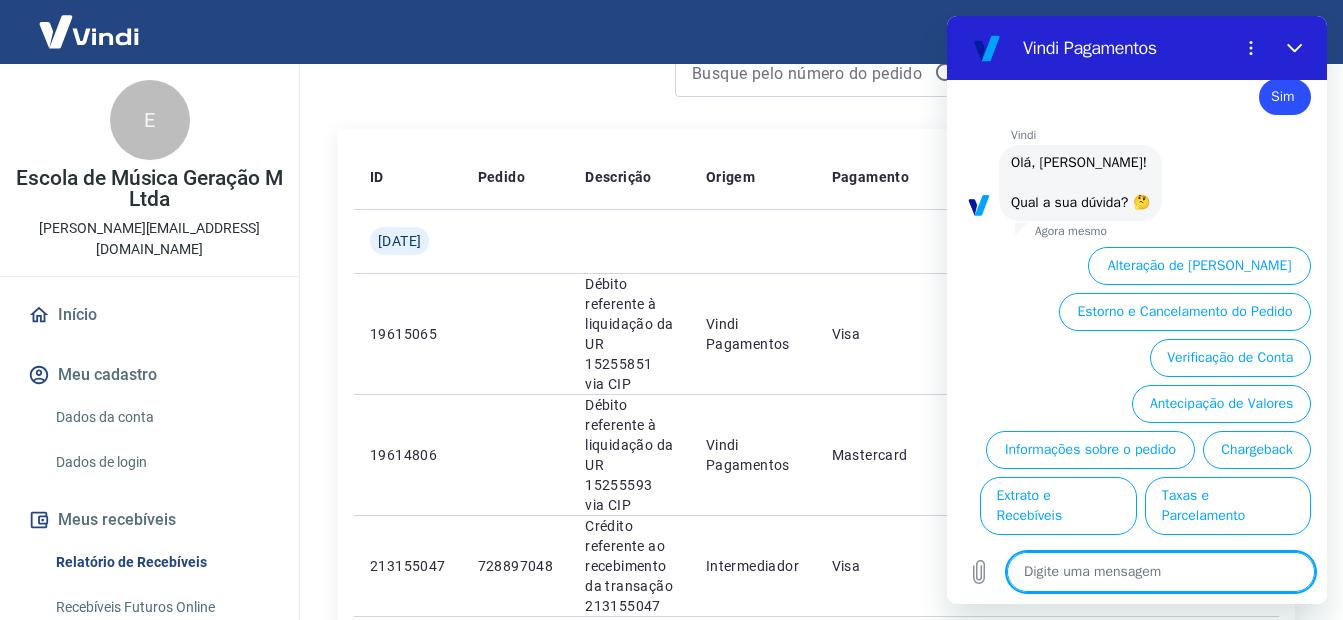 scroll, scrollTop: 827, scrollLeft: 0, axis: vertical 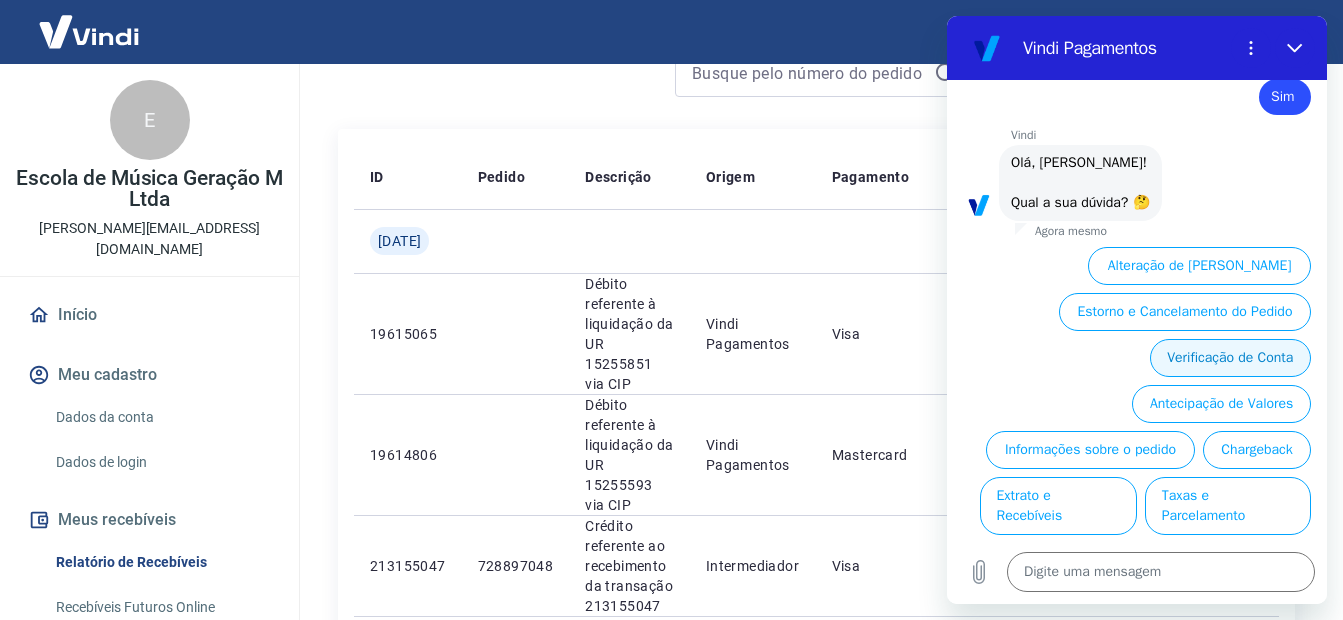 click on "Verificação de Conta" at bounding box center (1230, 358) 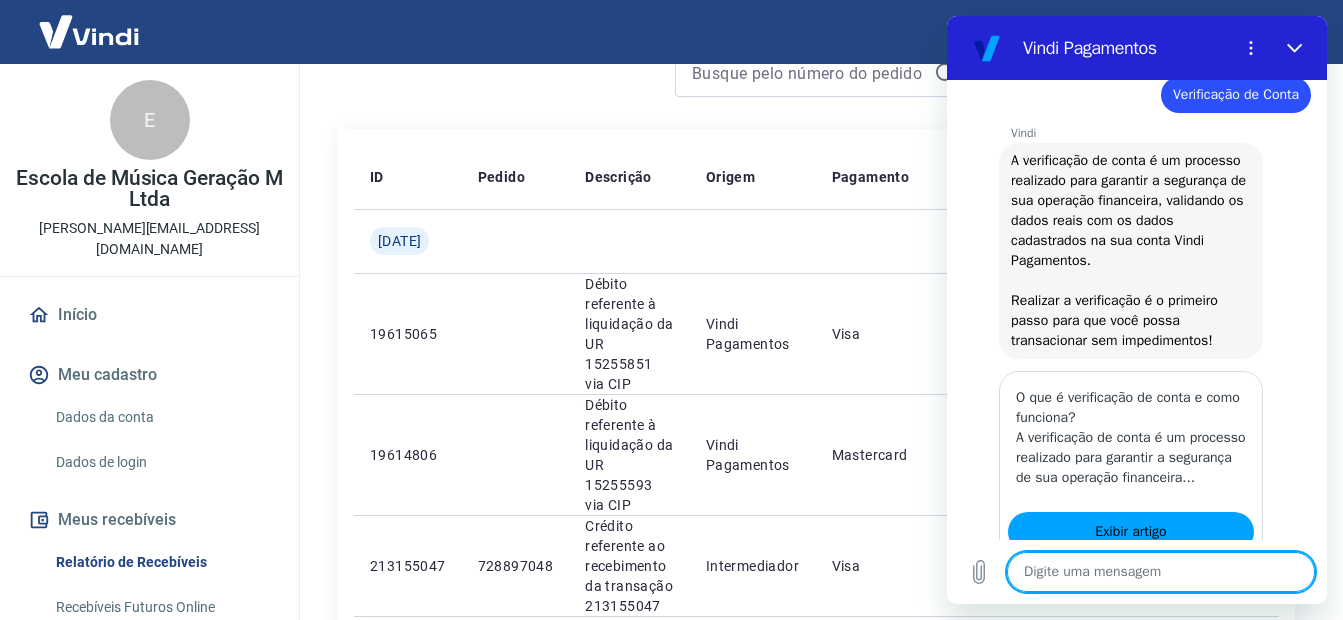 scroll, scrollTop: 1117, scrollLeft: 0, axis: vertical 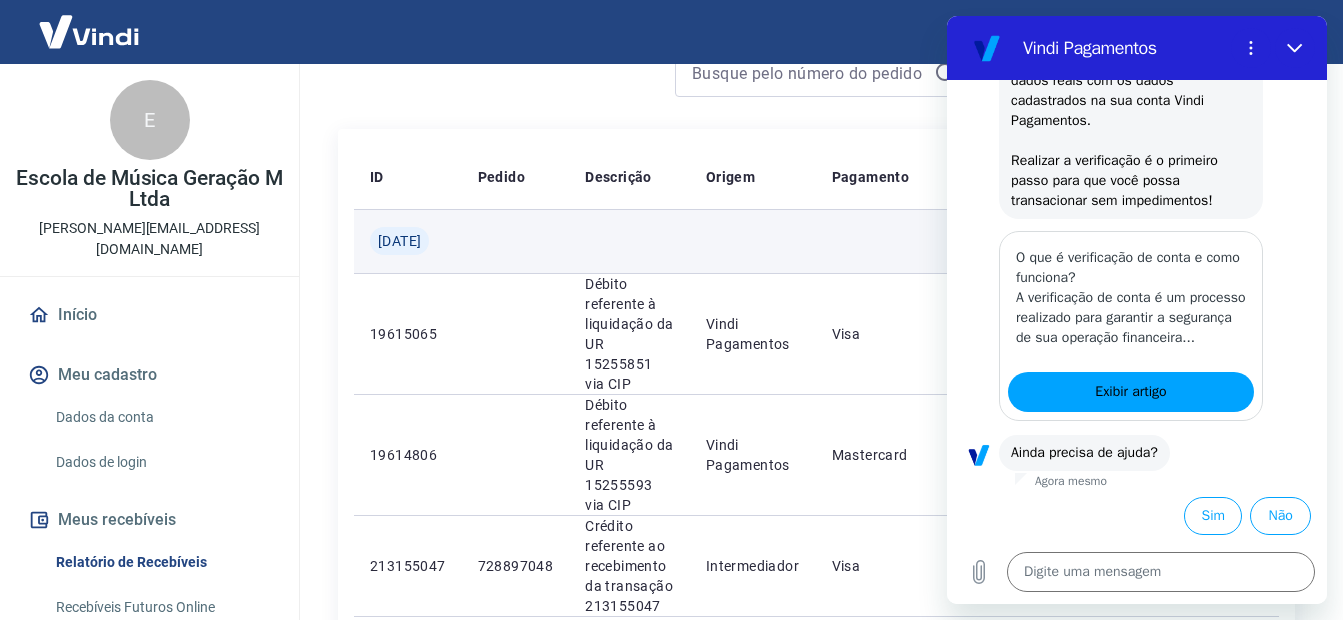 click at bounding box center (629, 241) 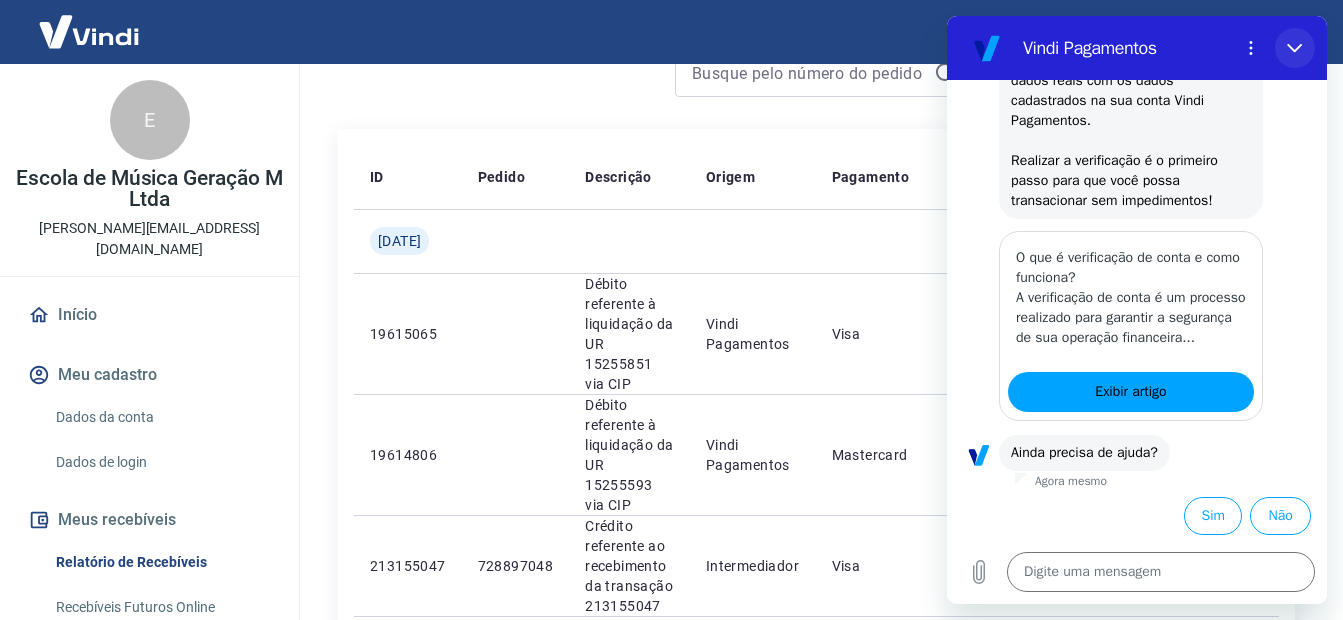drag, startPoint x: 1293, startPoint y: 46, endPoint x: 2231, endPoint y: 63, distance: 938.15405 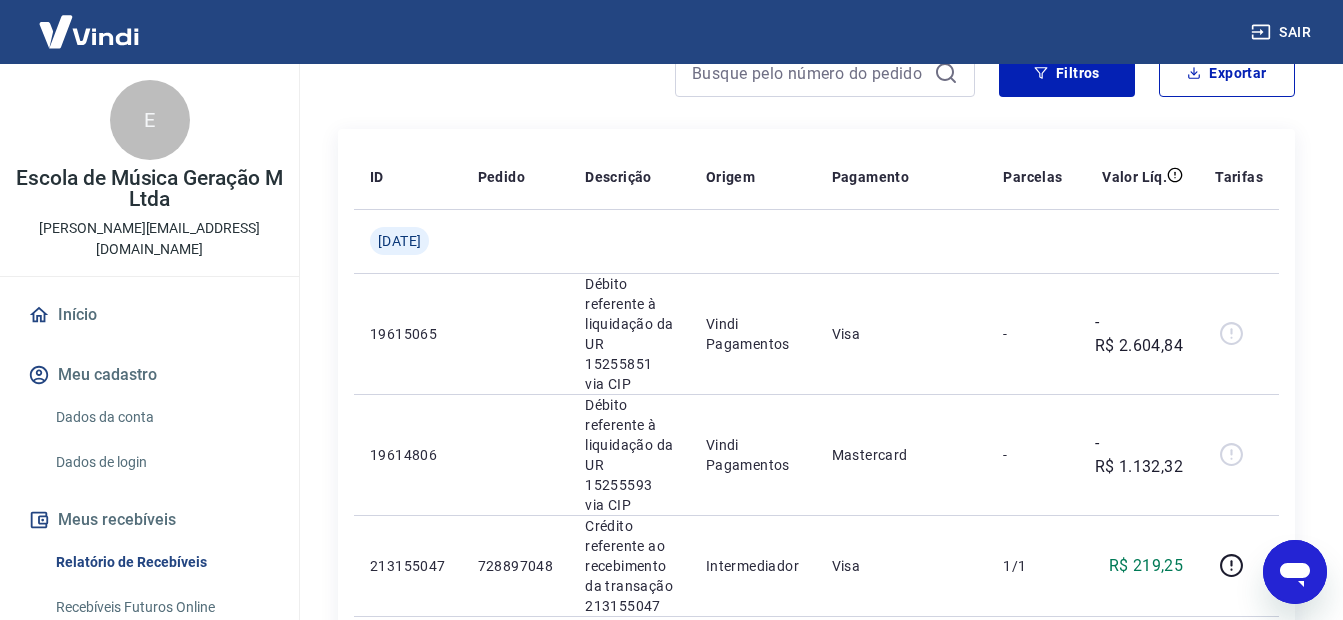 scroll, scrollTop: 195, scrollLeft: 0, axis: vertical 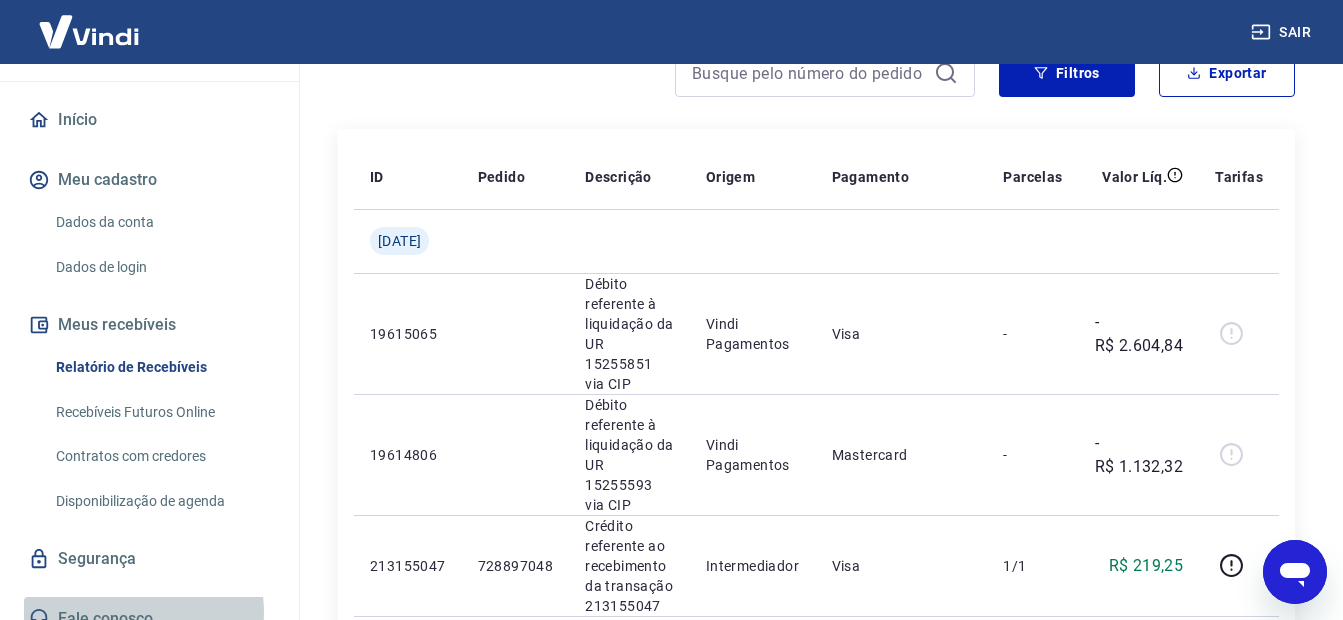 click on "Fale conosco" at bounding box center (149, 619) 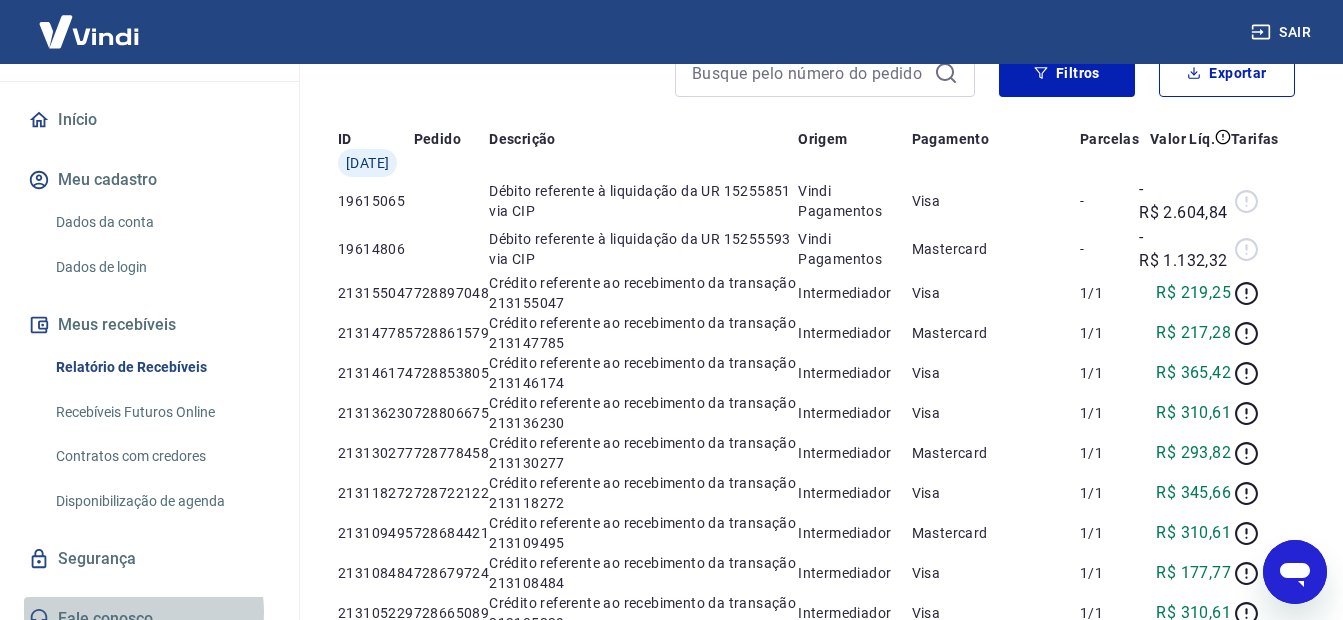 scroll, scrollTop: 56, scrollLeft: 0, axis: vertical 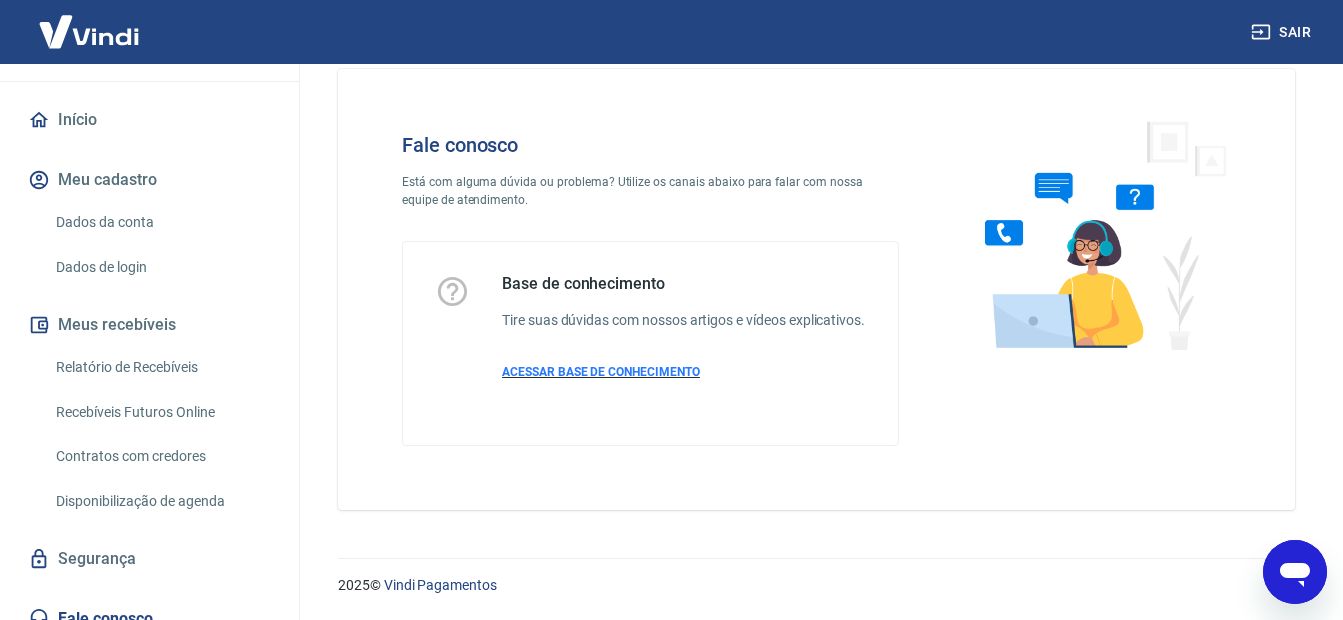 click on "ACESSAR BASE DE CONHECIMENTO" at bounding box center [601, 372] 